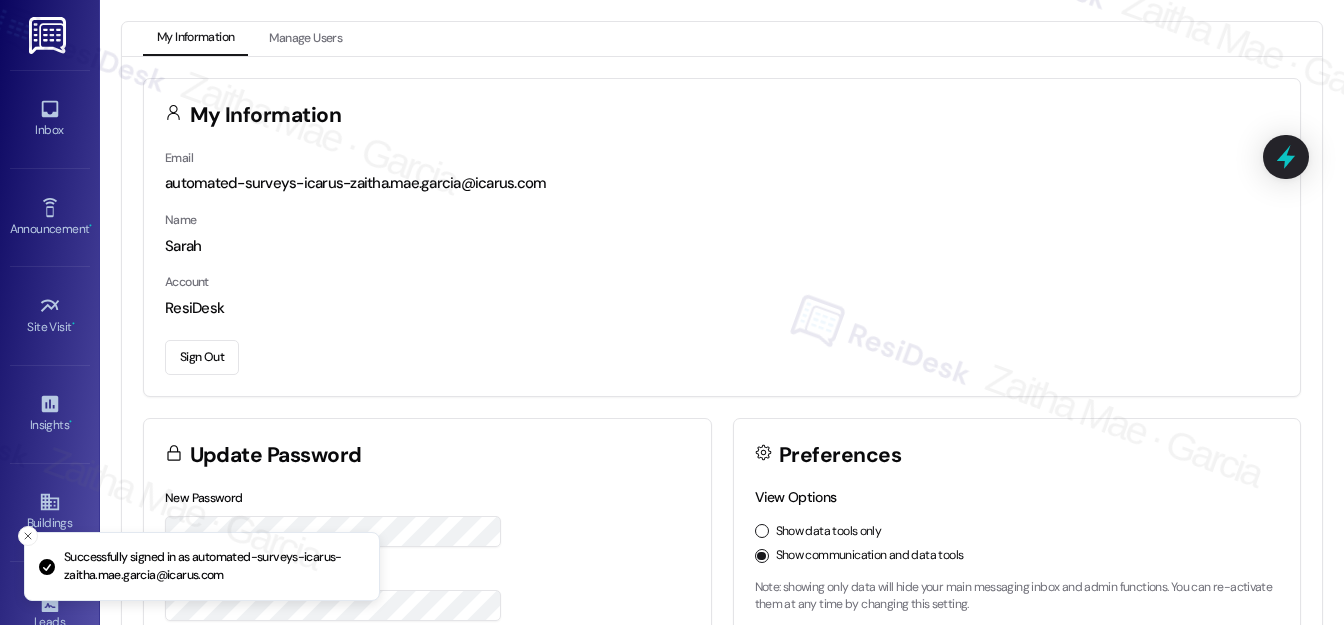 scroll, scrollTop: 0, scrollLeft: 0, axis: both 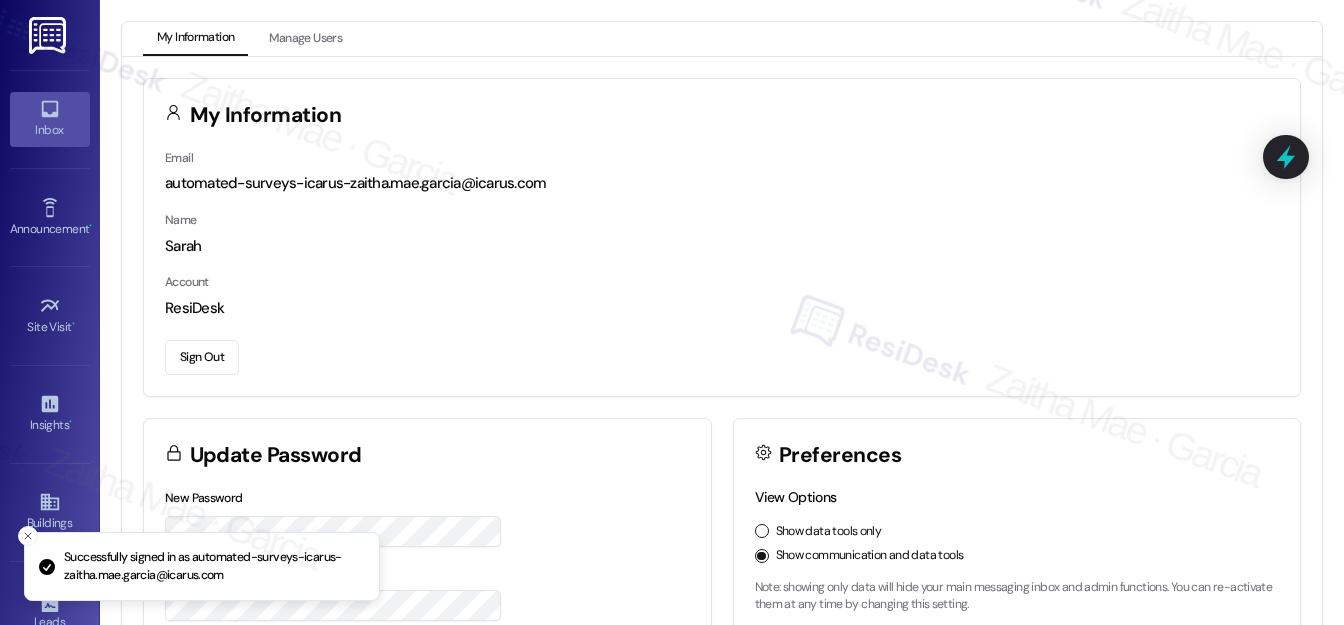 click on "Inbox" at bounding box center [50, 119] 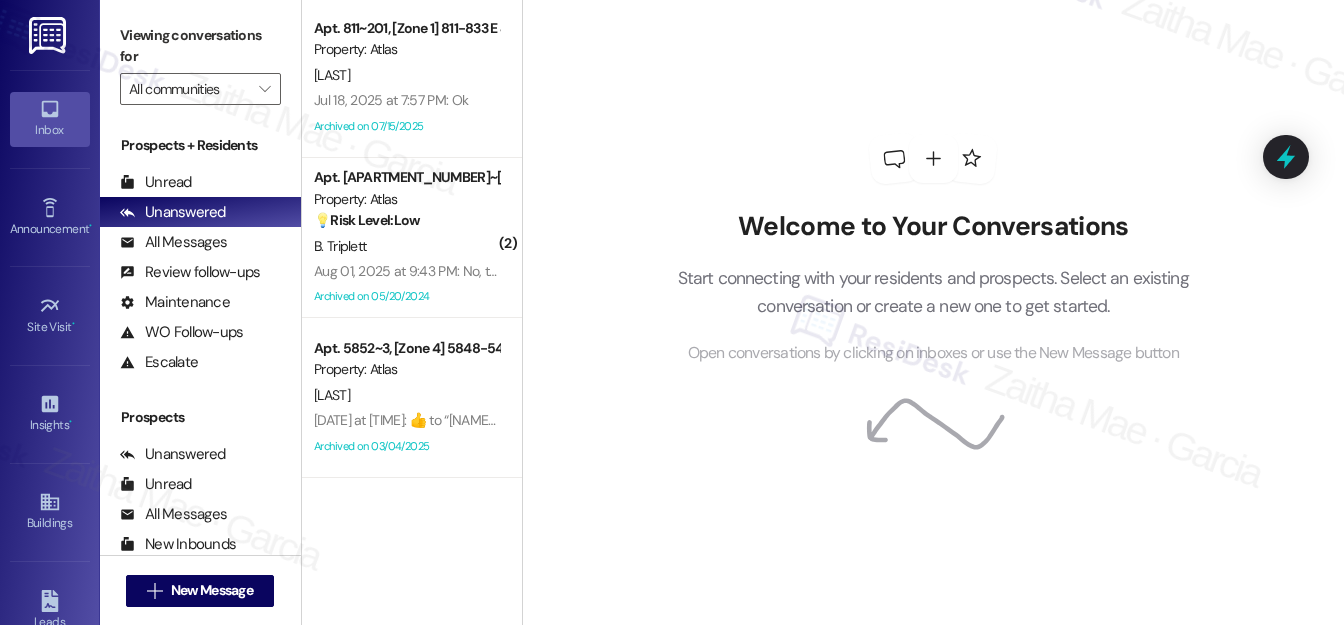 scroll, scrollTop: 0, scrollLeft: 0, axis: both 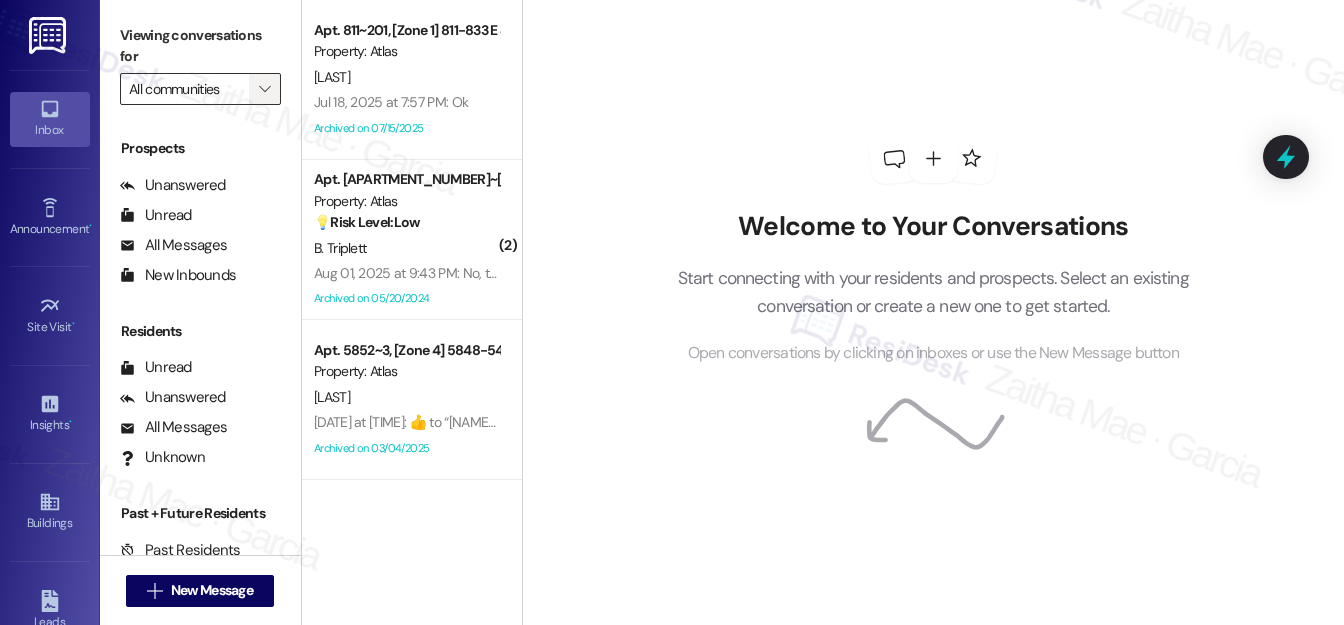 click on "" at bounding box center [264, 89] 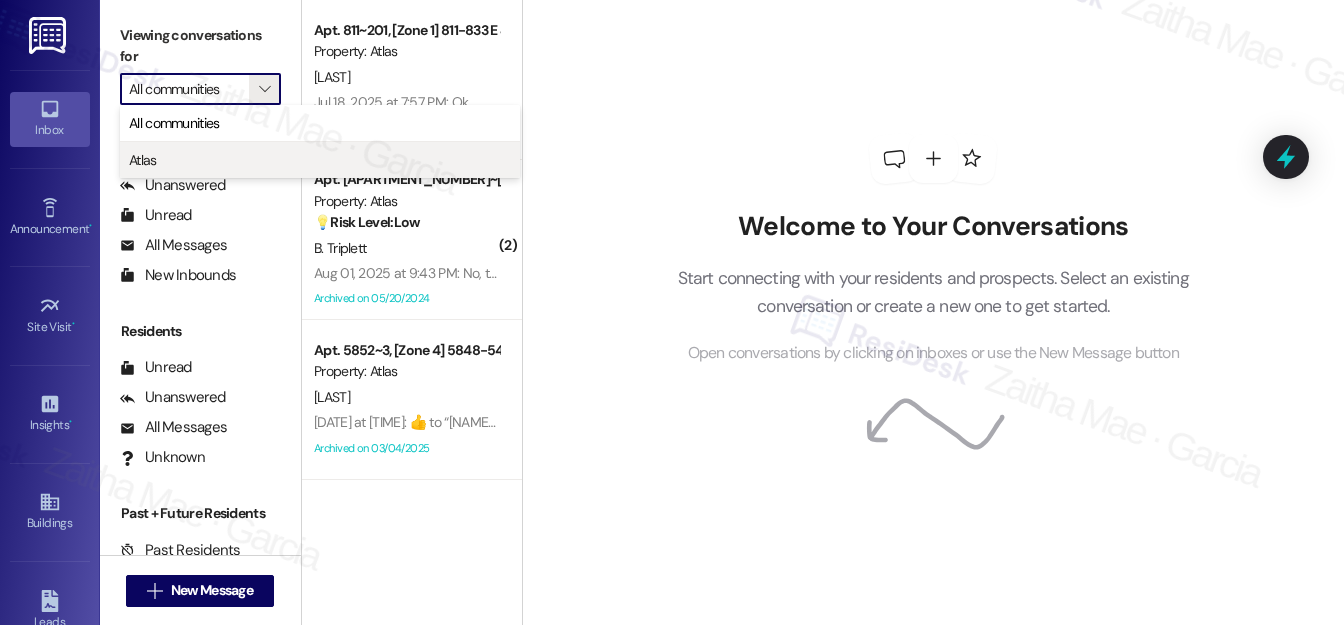 click on "Atlas" at bounding box center [320, 160] 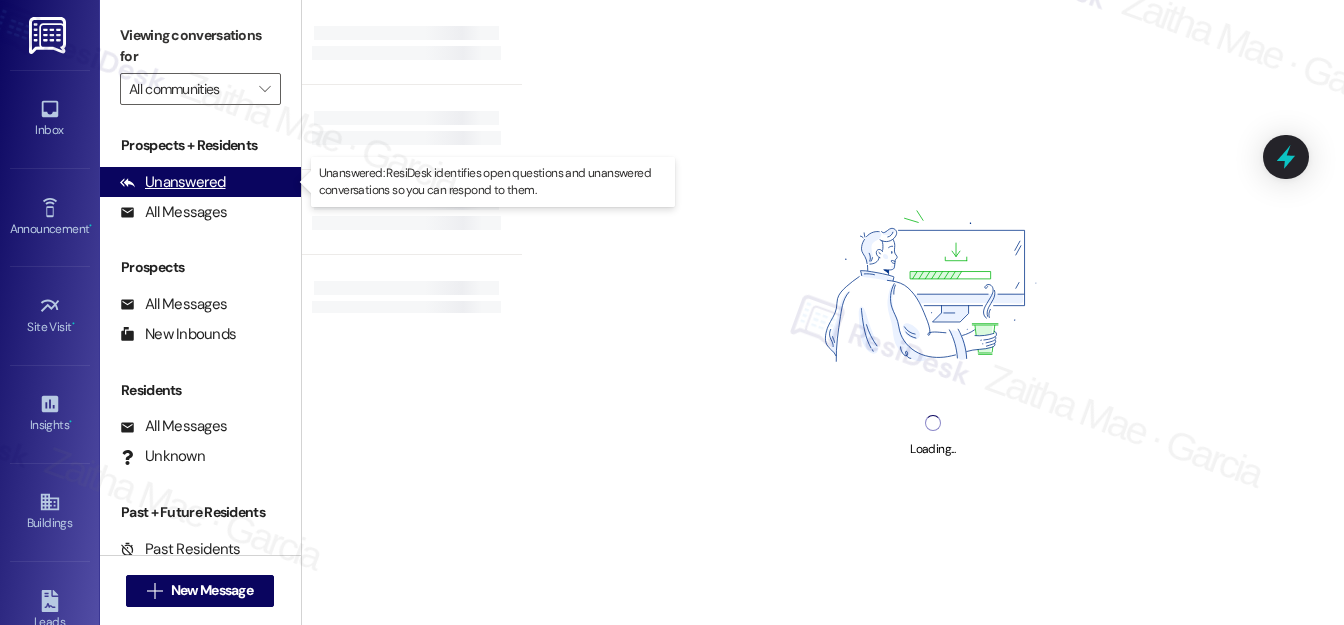type on "Atlas" 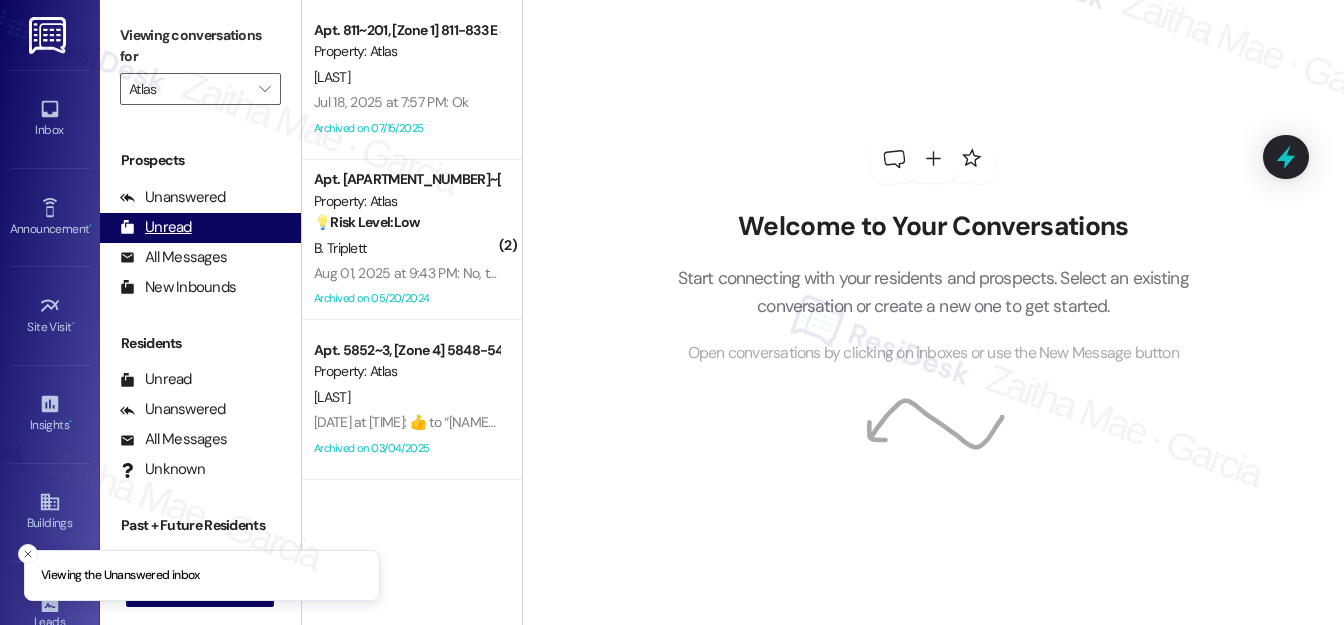 scroll, scrollTop: 269, scrollLeft: 0, axis: vertical 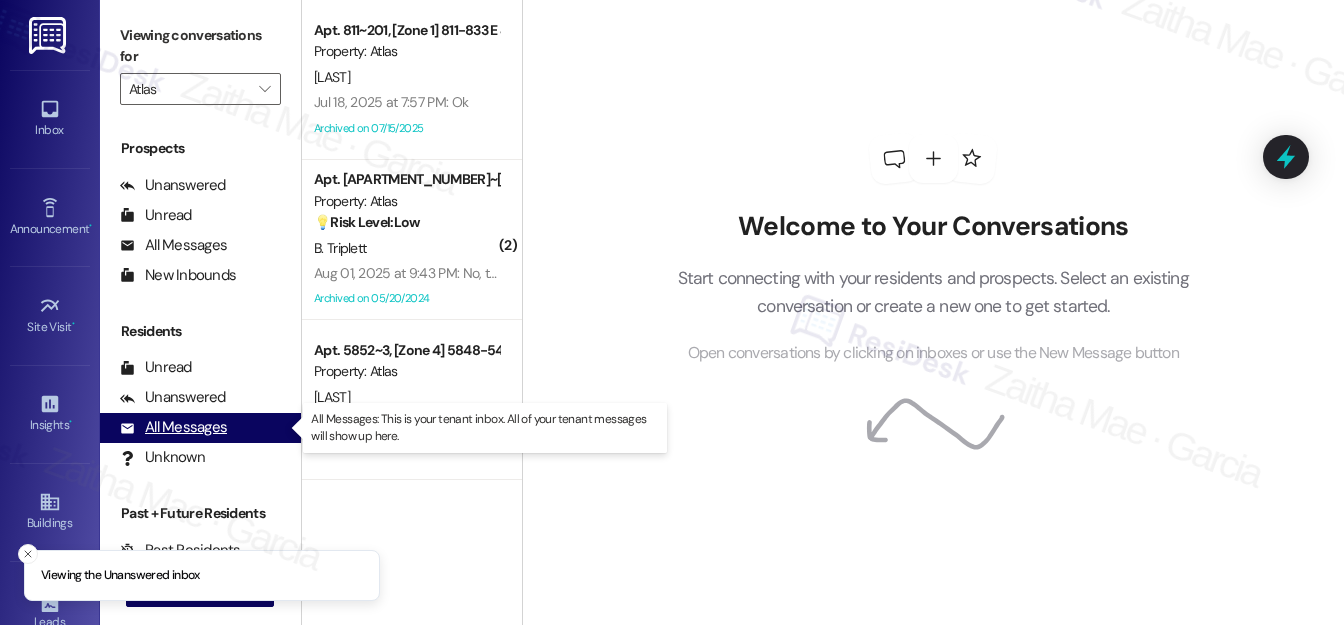 click on "All Messages (undefined)" at bounding box center [200, 428] 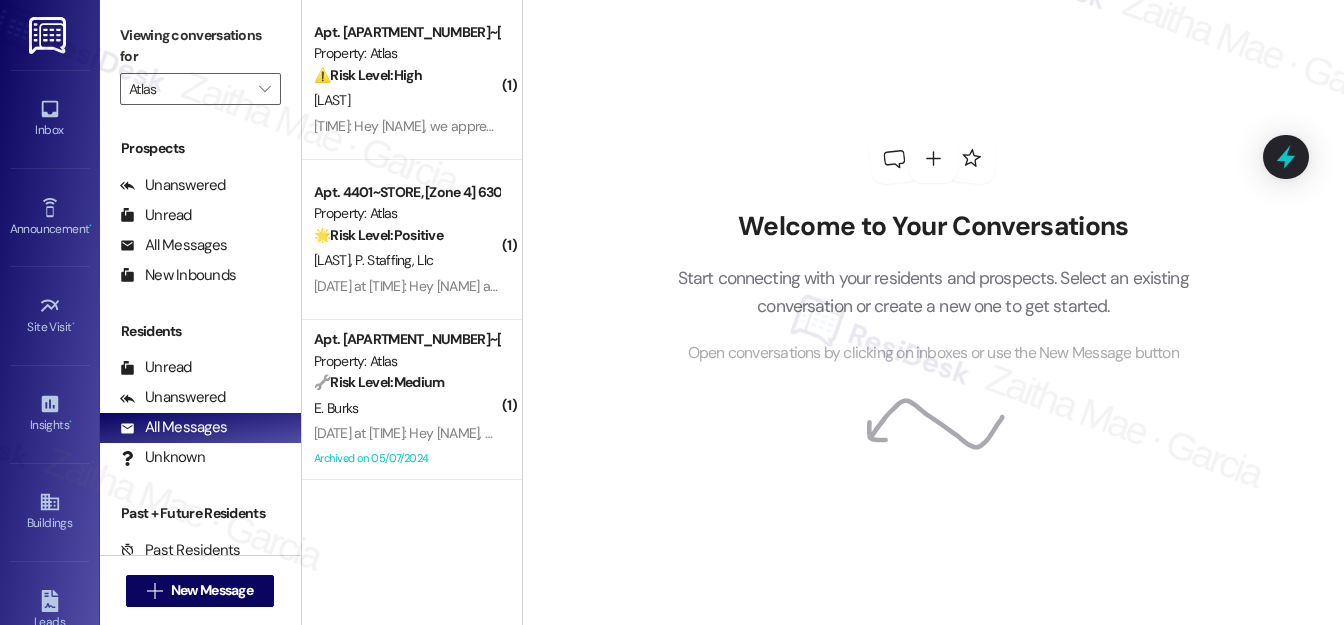 click on "Welcome to Your Conversations Start connecting with your residents and prospects. Select an existing conversation or create a new one to get started. Open conversations by clicking on inboxes or use the New Message button" at bounding box center (933, 250) 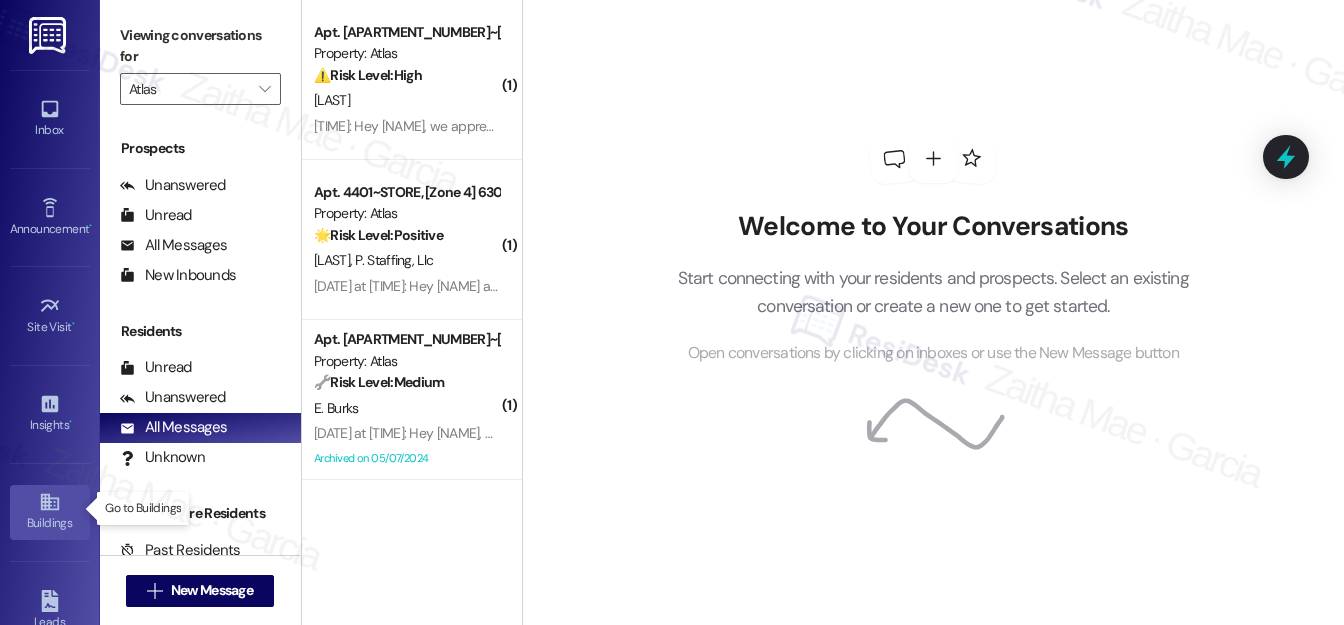 click on "Buildings" at bounding box center [50, 523] 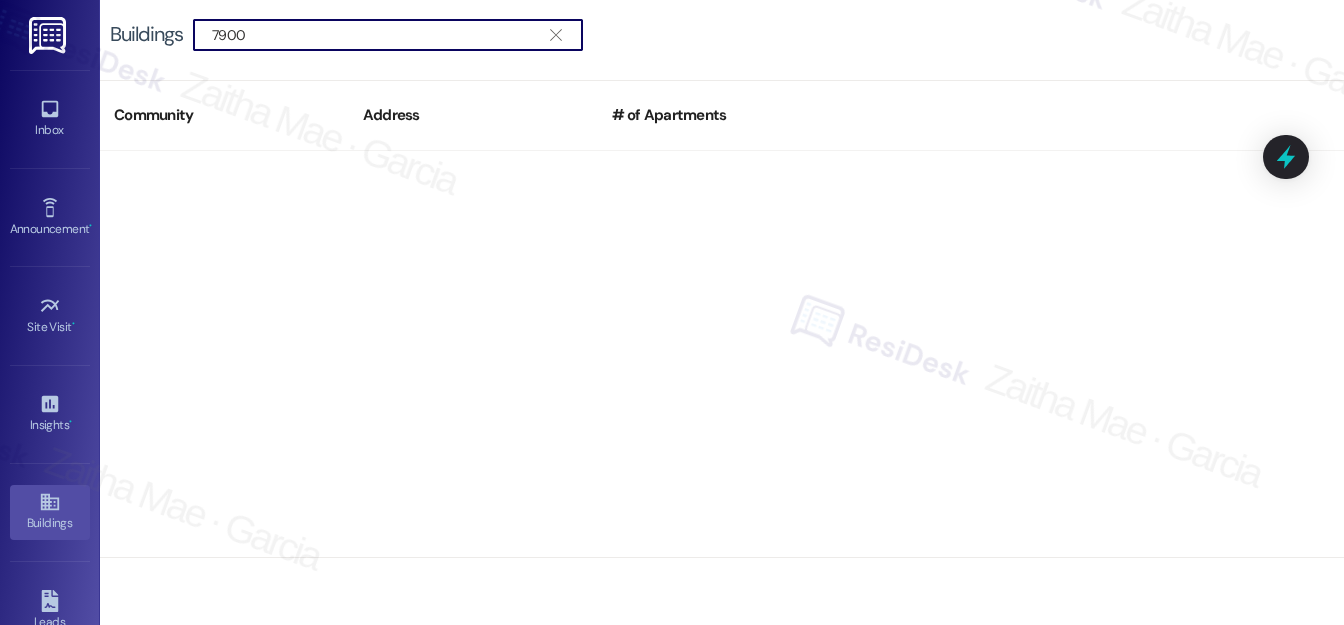 drag, startPoint x: 289, startPoint y: 29, endPoint x: 111, endPoint y: 29, distance: 178 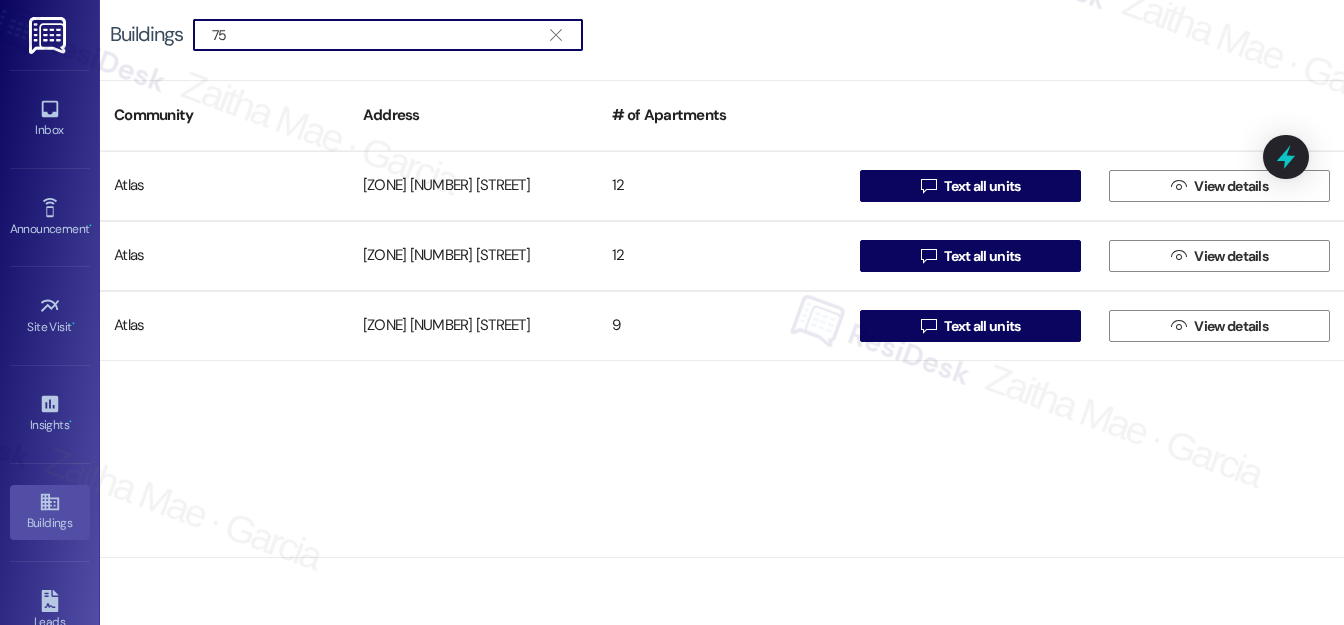 type on "7" 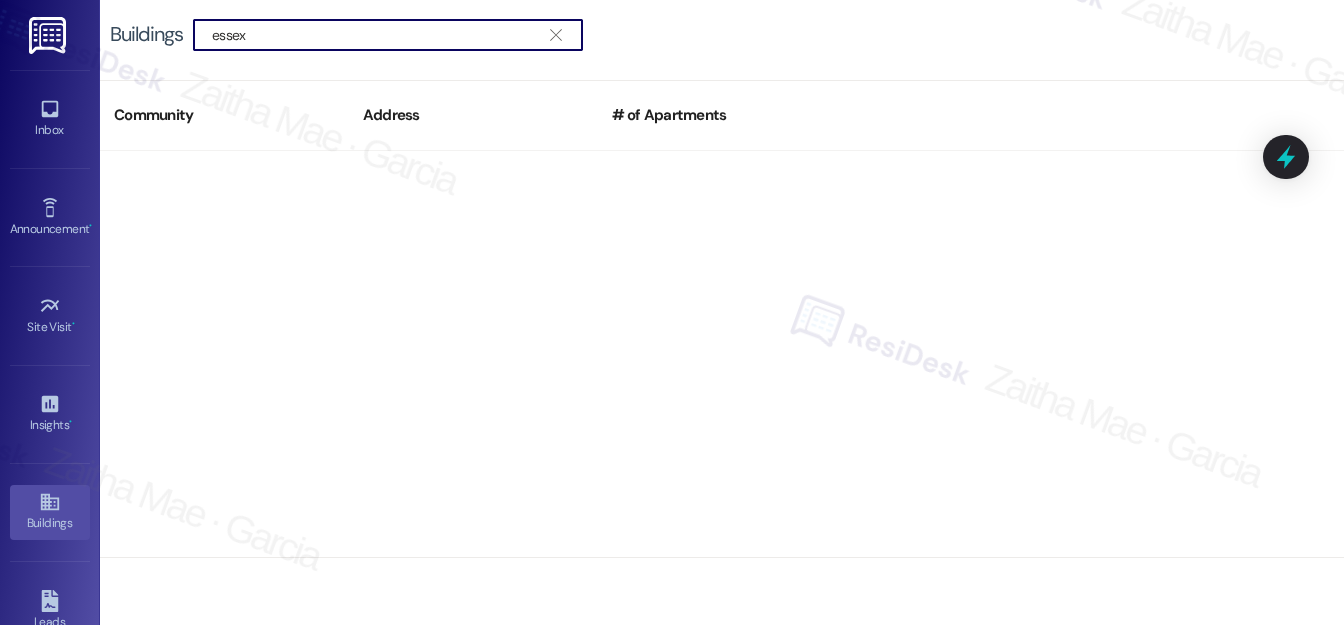 scroll, scrollTop: 0, scrollLeft: 0, axis: both 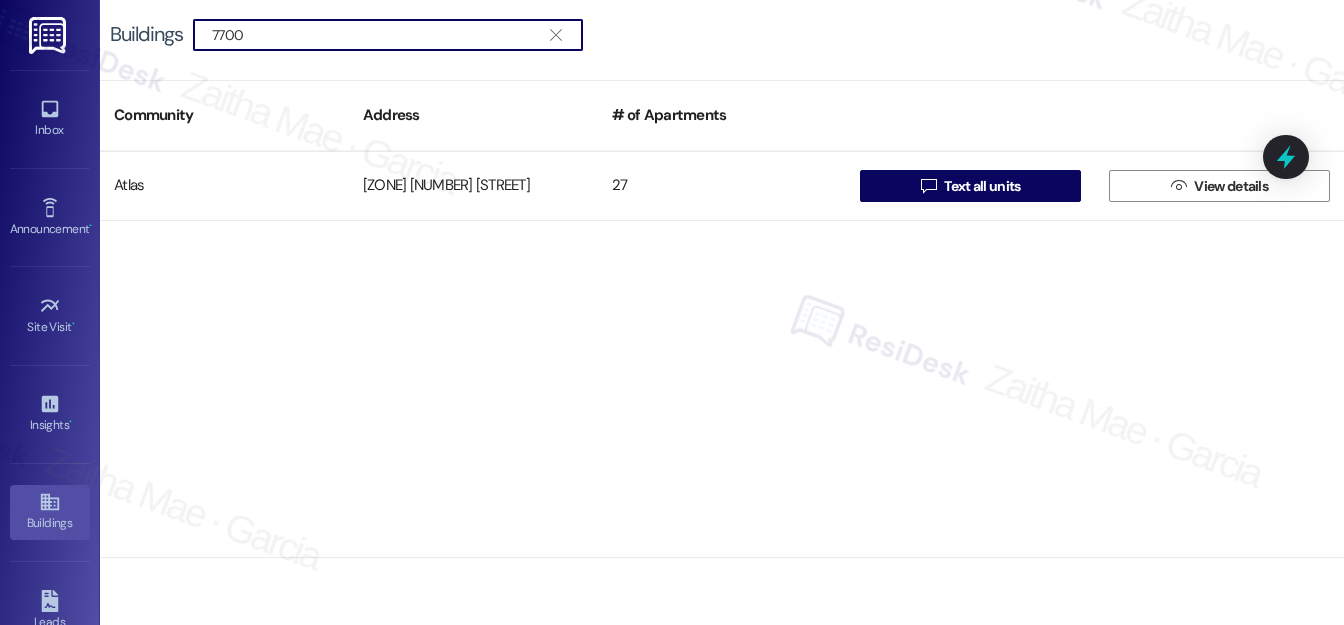 type on "7700" 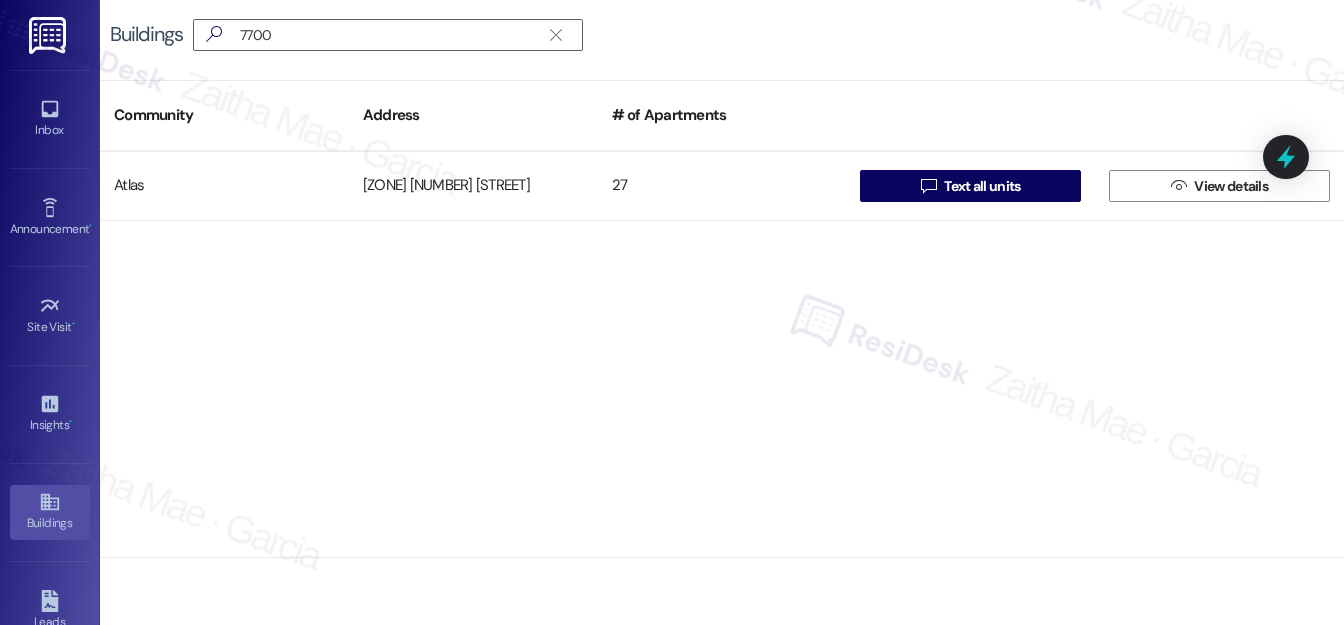 scroll, scrollTop: 0, scrollLeft: 0, axis: both 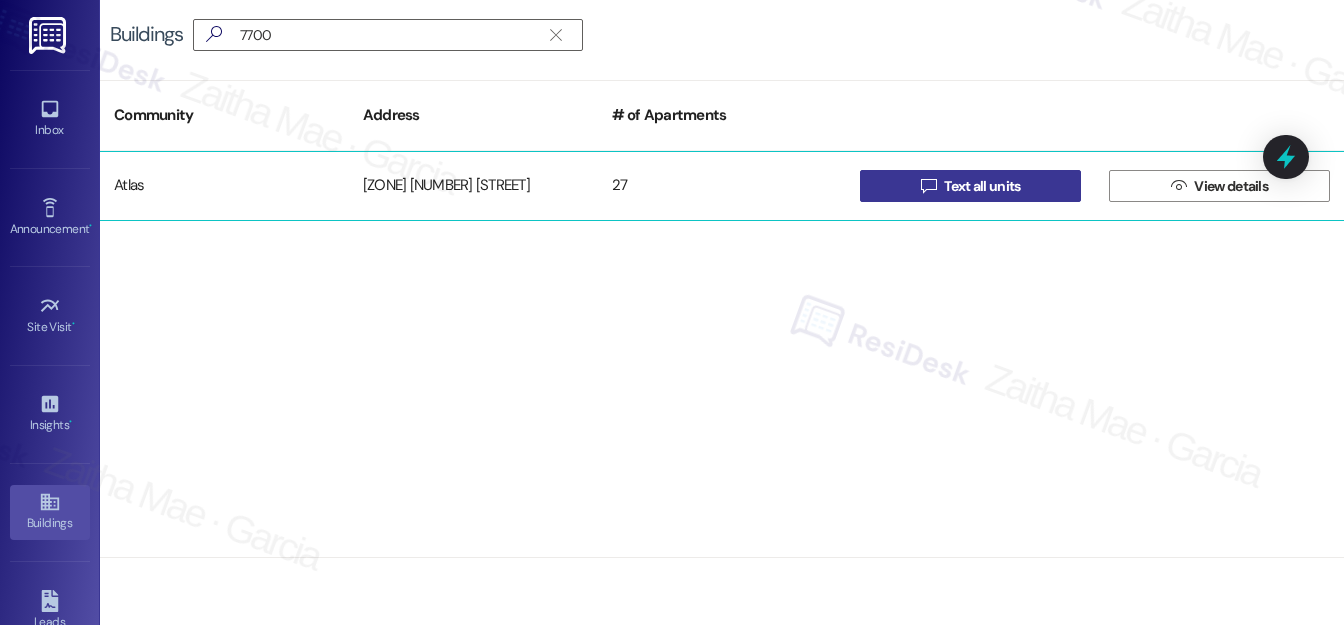 click on "Text all units" at bounding box center [982, 186] 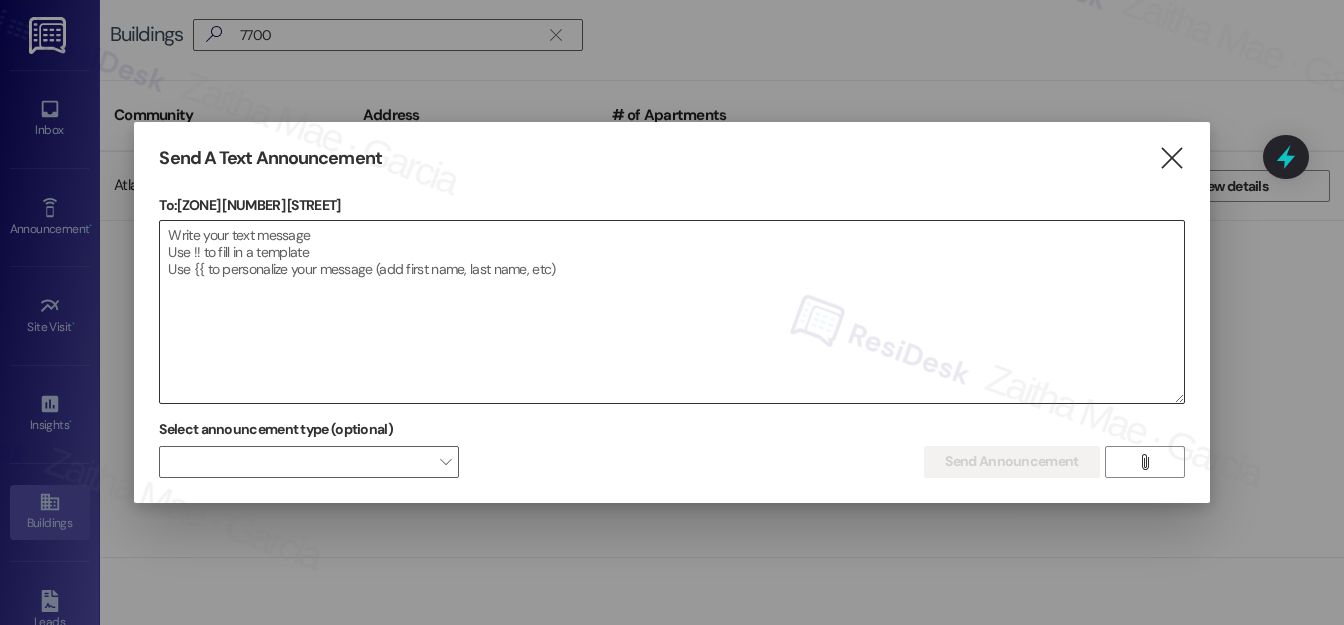 click at bounding box center (671, 312) 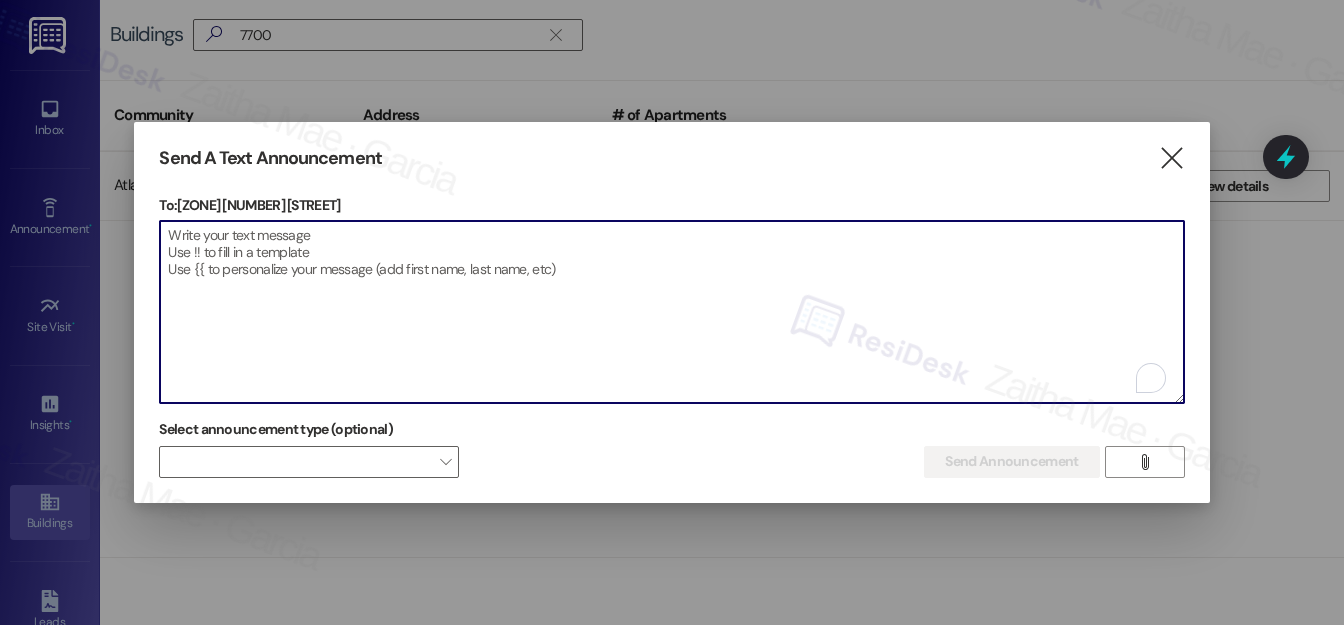 paste on "Hello {{first_name}}, Just a heads-up! Our routine pest control service will take place at {{property}} on [Date]. Please provide our team with access to your unit for treatment. Together we can keep your home pest-free! If you have any questions or concerns, please contact your property manager." 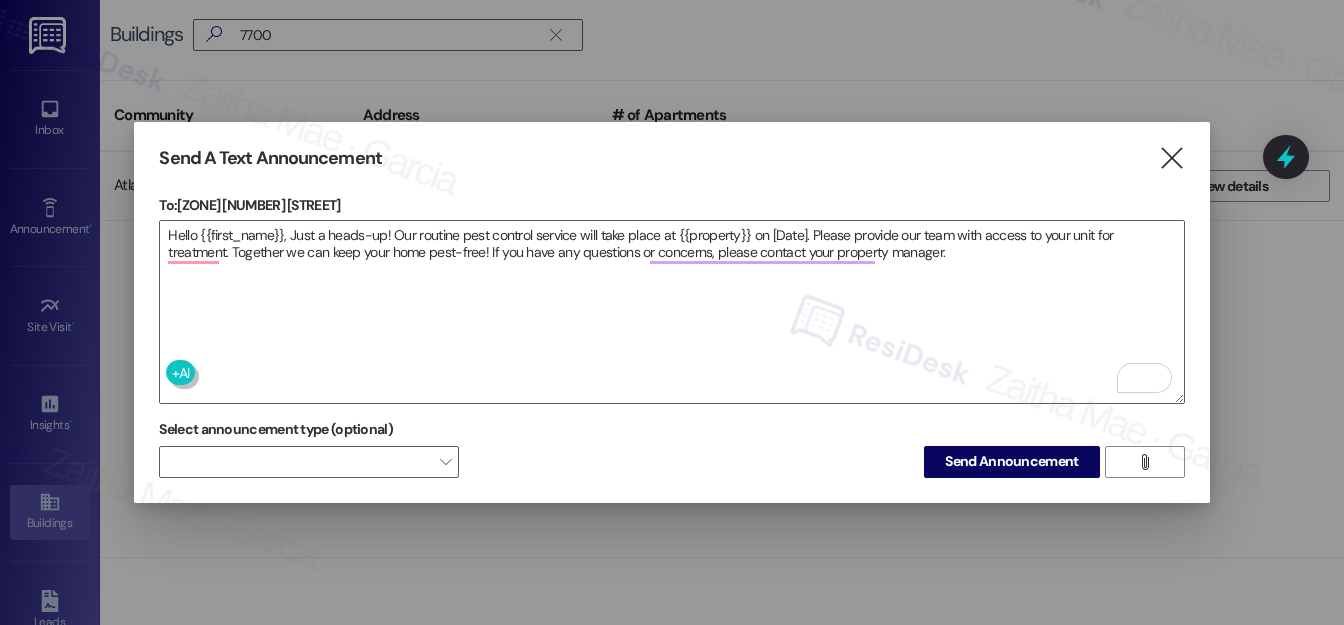 drag, startPoint x: 230, startPoint y: 202, endPoint x: 392, endPoint y: 201, distance: 162.00308 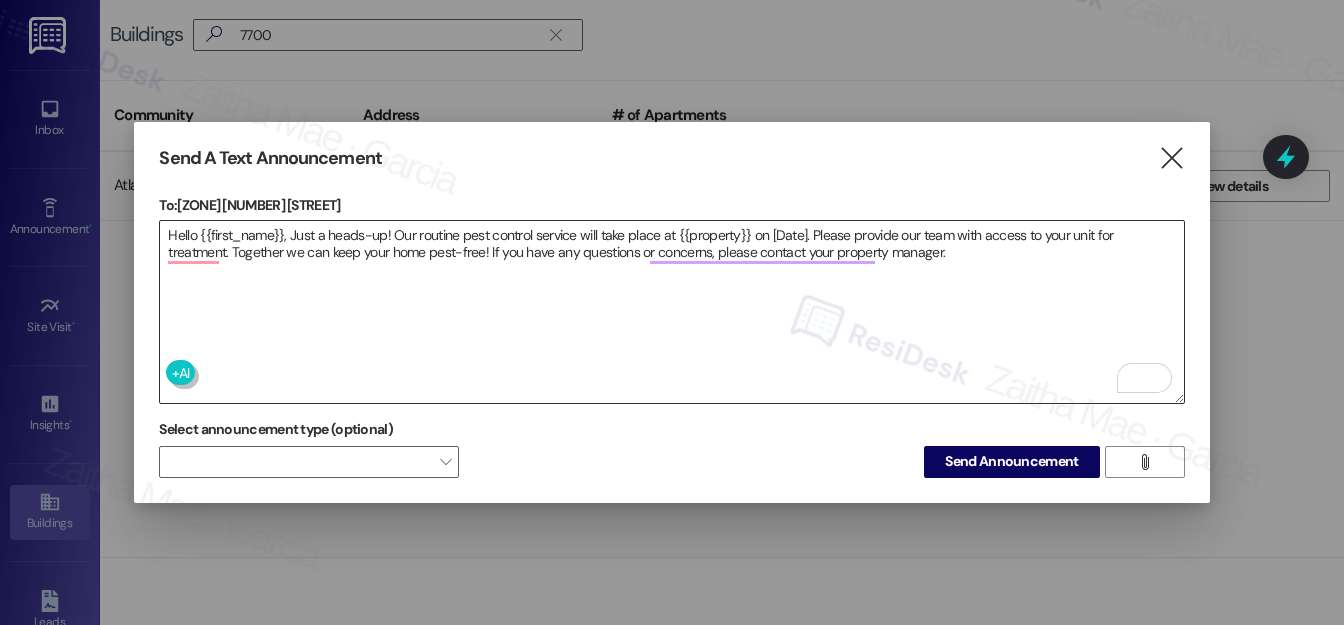 click on "Hello {{first_name}}, Just a heads-up! Our routine pest control service will take place at {{property}} on [Date]. Please provide our team with access to your unit for treatment. Together we can keep your home pest-free! If you have any questions or concerns, please contact your property manager." at bounding box center (671, 312) 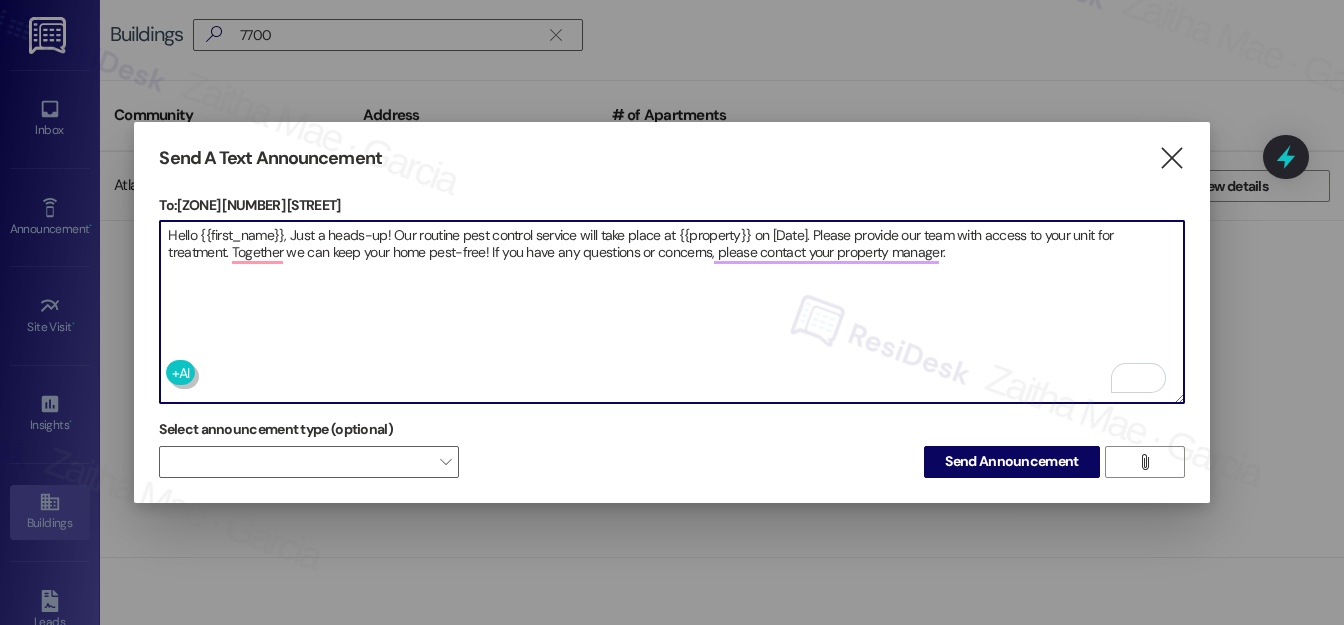 click on "Hello {{first_name}}, Just a heads-up! Our routine pest control service will take place at {{property}} on [Date]. Please provide our team with access to your unit for treatment. Together we can keep your home pest-free! If you have any questions or concerns, please contact your property manager." at bounding box center [671, 312] 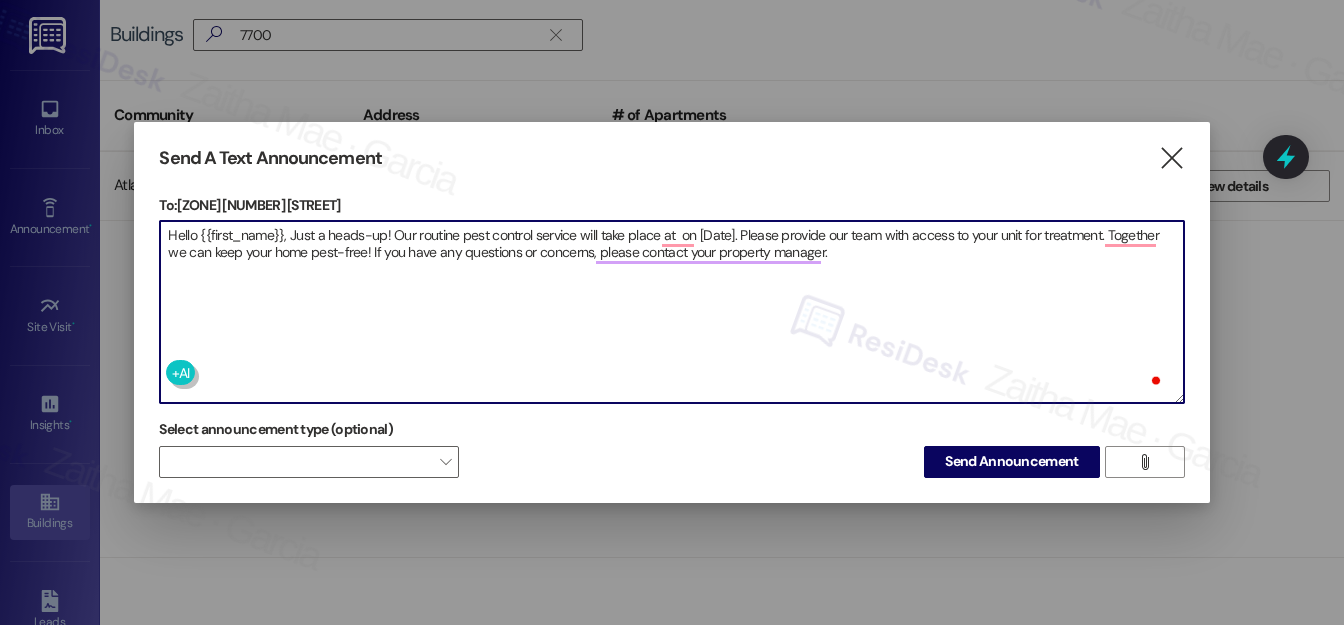 paste on "7700 S South Shore Drive" 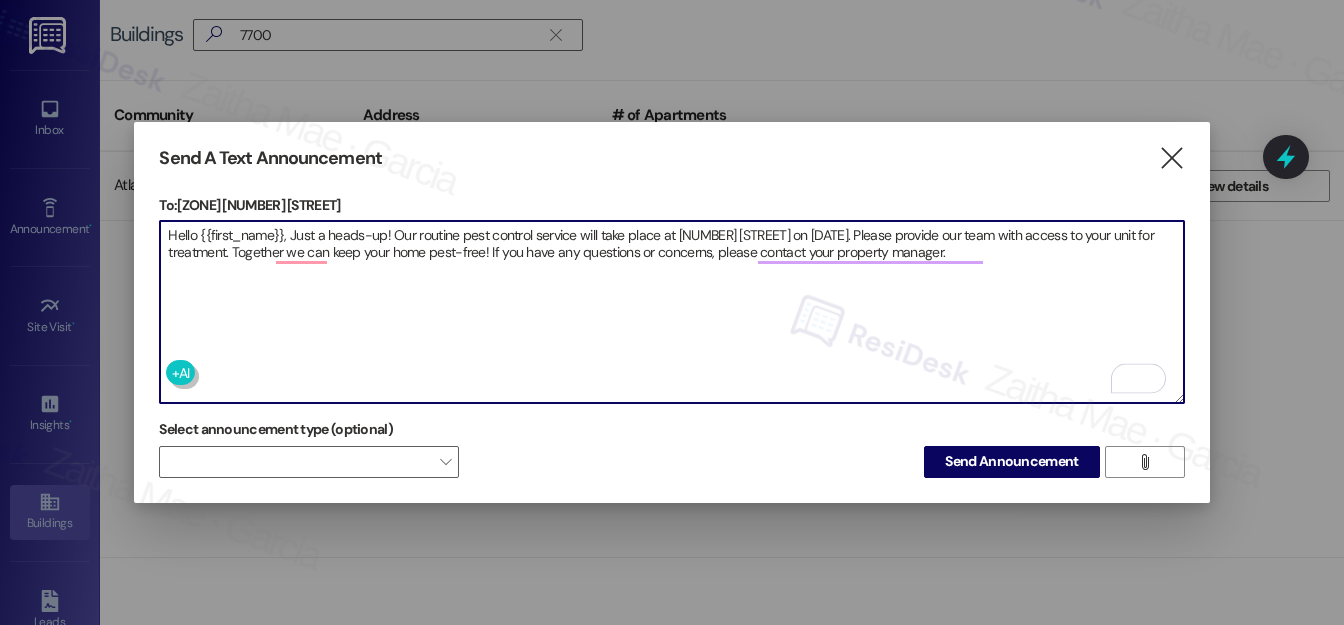 click on "Hello {{first_name}}, Just a heads-up! Our routine pest control service will take place at  7700 S South Shore Drive on [Date]. Please provide our team with access to your unit for treatment. Together we can keep your home pest-free! If you have any questions or concerns, please contact your property manager." at bounding box center (671, 312) 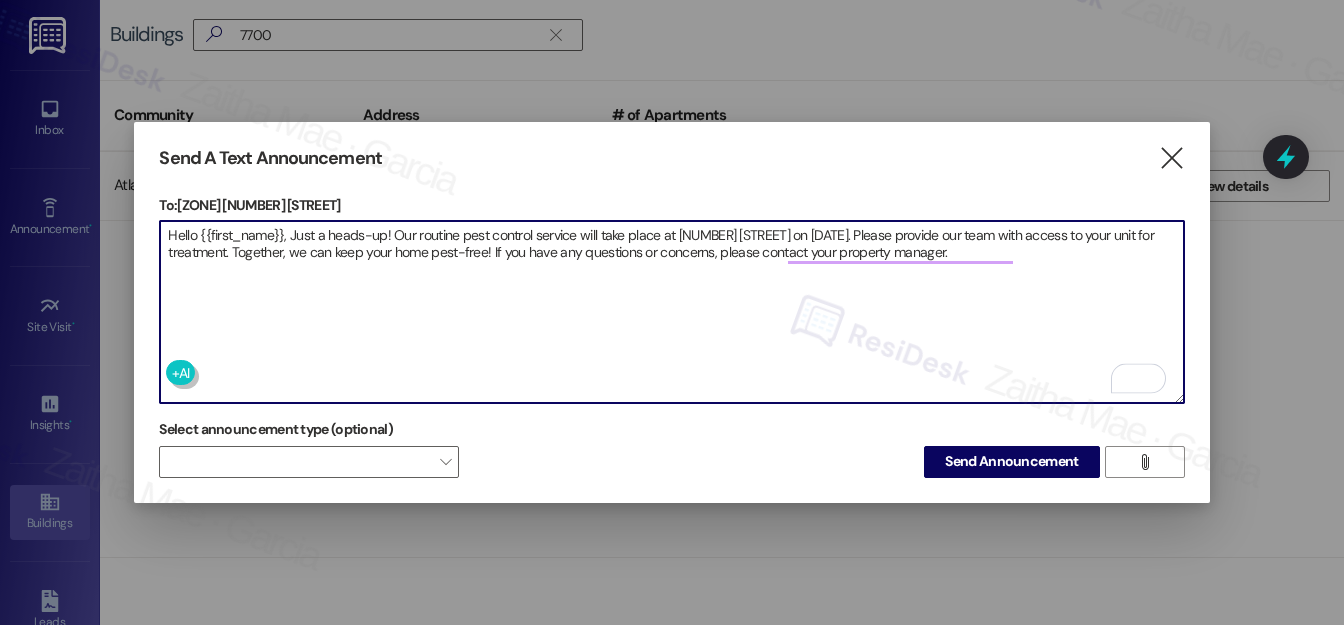 type on "Hello {{first_name}}, Just a heads-up! Our routine pest control service will take place at  7700 S South Shore Drive on August 4th. Please provide our team with access to your unit for treatment. Together, we can keep your home pest-free! If you have any questions or concerns, please contact your property manager." 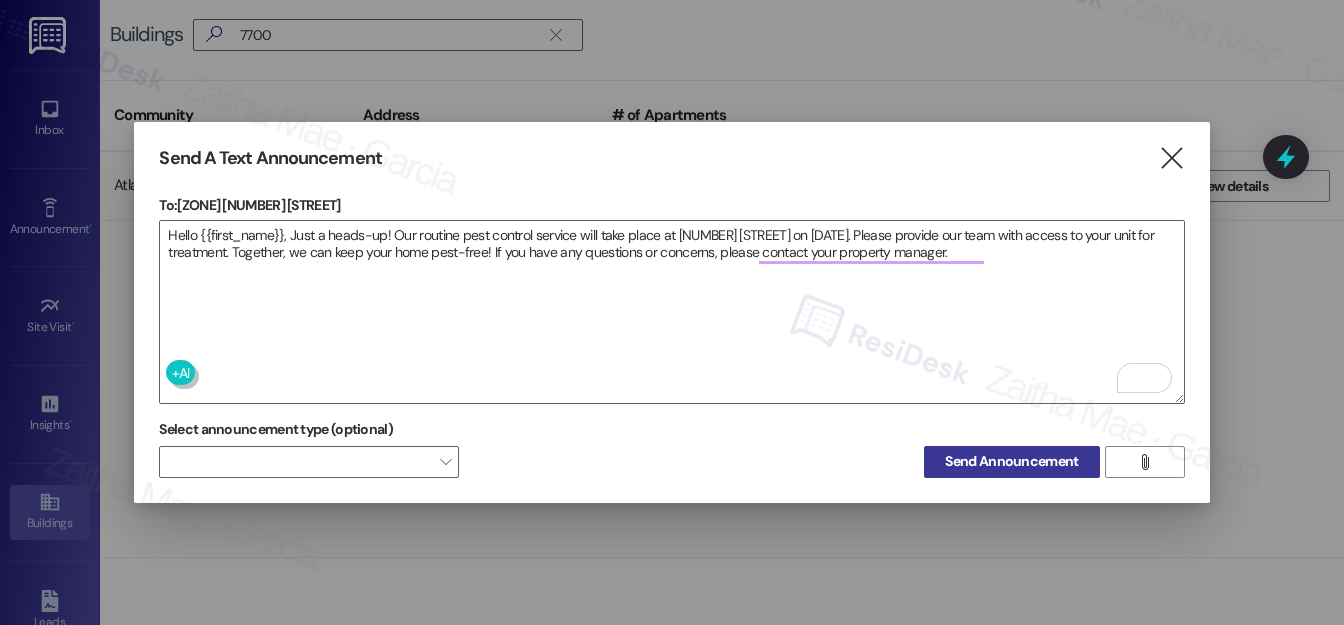 click on "Send Announcement" at bounding box center [1011, 461] 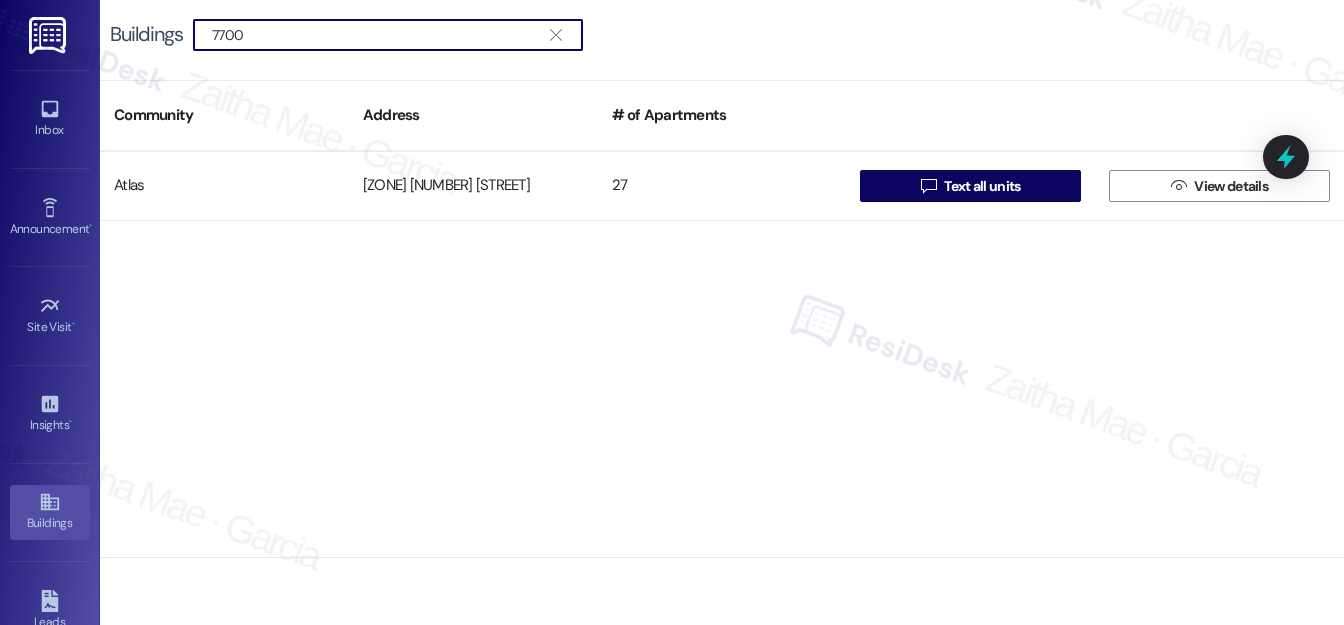drag, startPoint x: 316, startPoint y: 22, endPoint x: 205, endPoint y: 21, distance: 111.0045 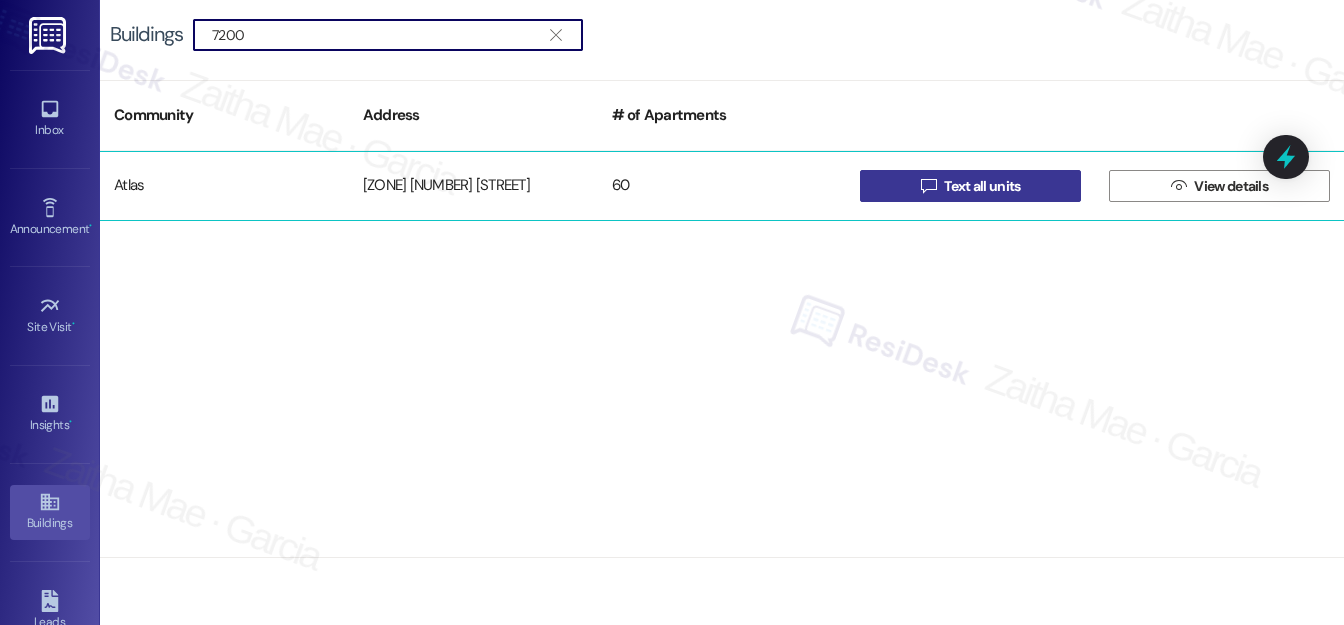 type on "7200" 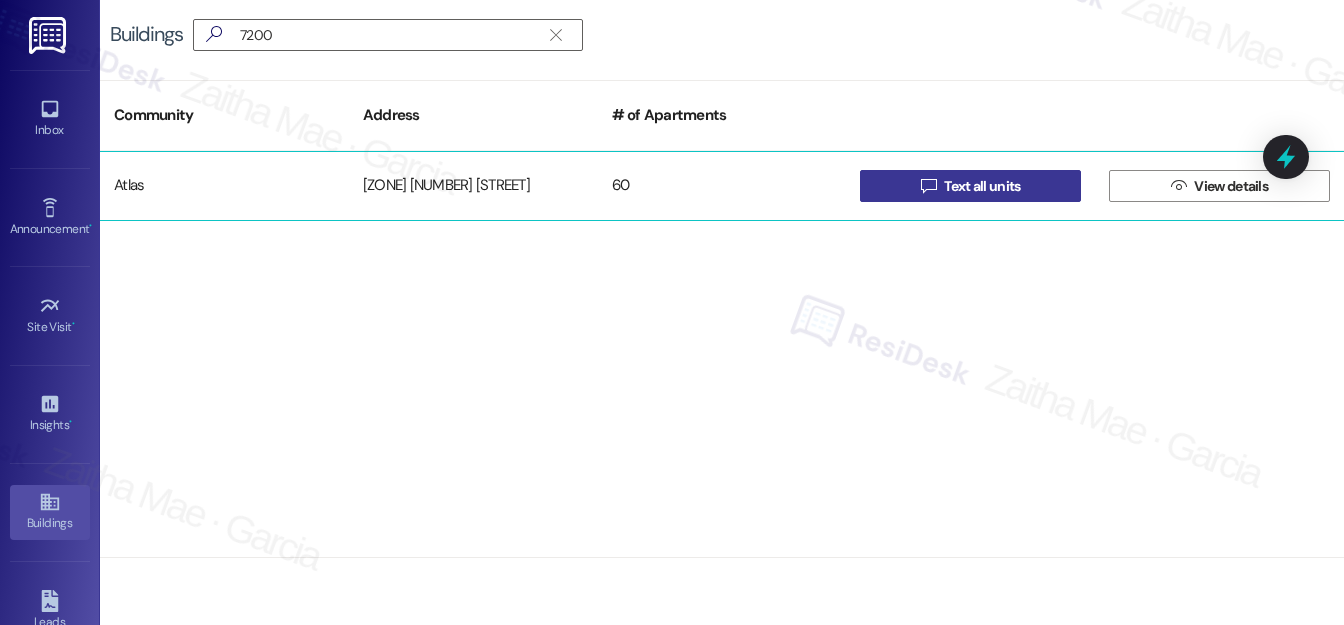 click on "Text all units" at bounding box center (982, 186) 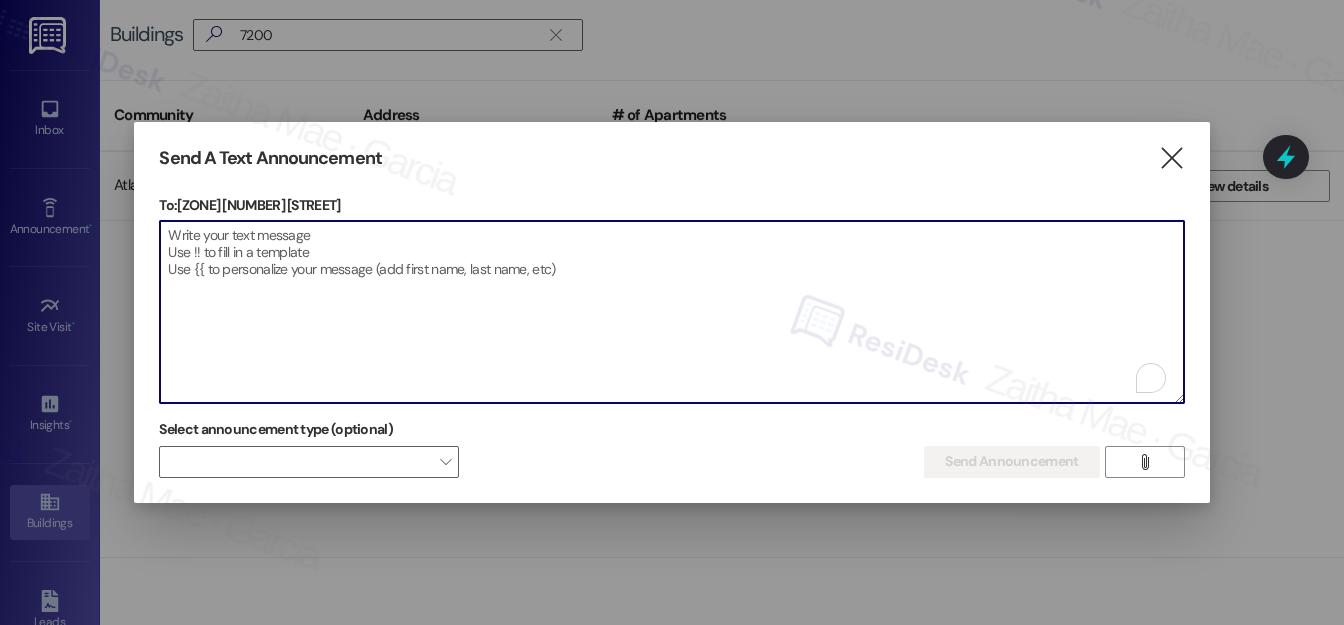 click at bounding box center (671, 312) 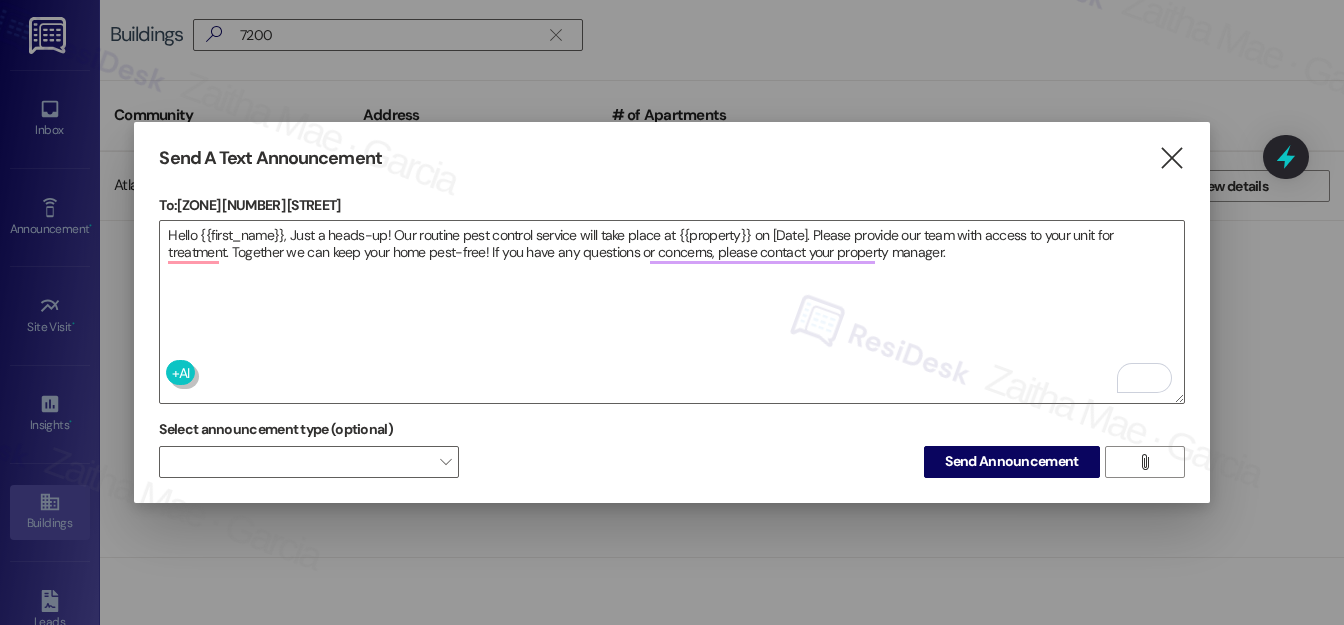 drag, startPoint x: 231, startPoint y: 201, endPoint x: 351, endPoint y: 200, distance: 120.004166 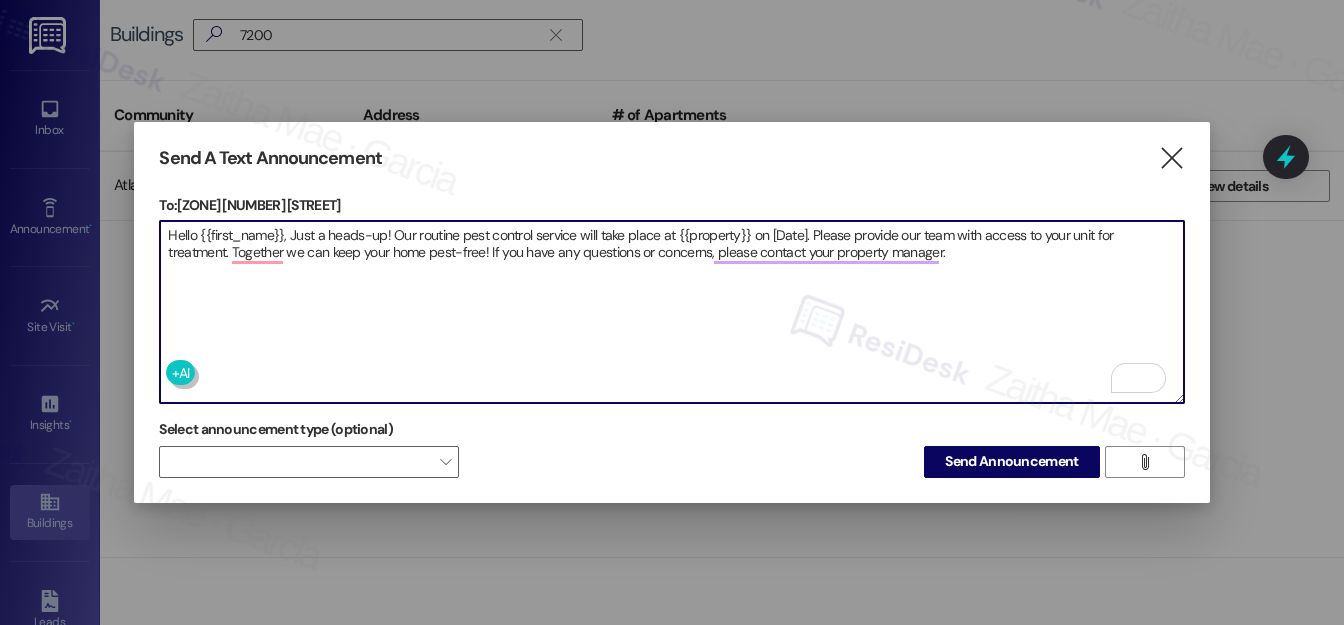 click on "Hello {{first_name}}, Just a heads-up! Our routine pest control service will take place at {{property}} on [Date]. Please provide our team with access to your unit for treatment. Together we can keep your home pest-free! If you have any questions or concerns, please contact your property manager." at bounding box center [671, 312] 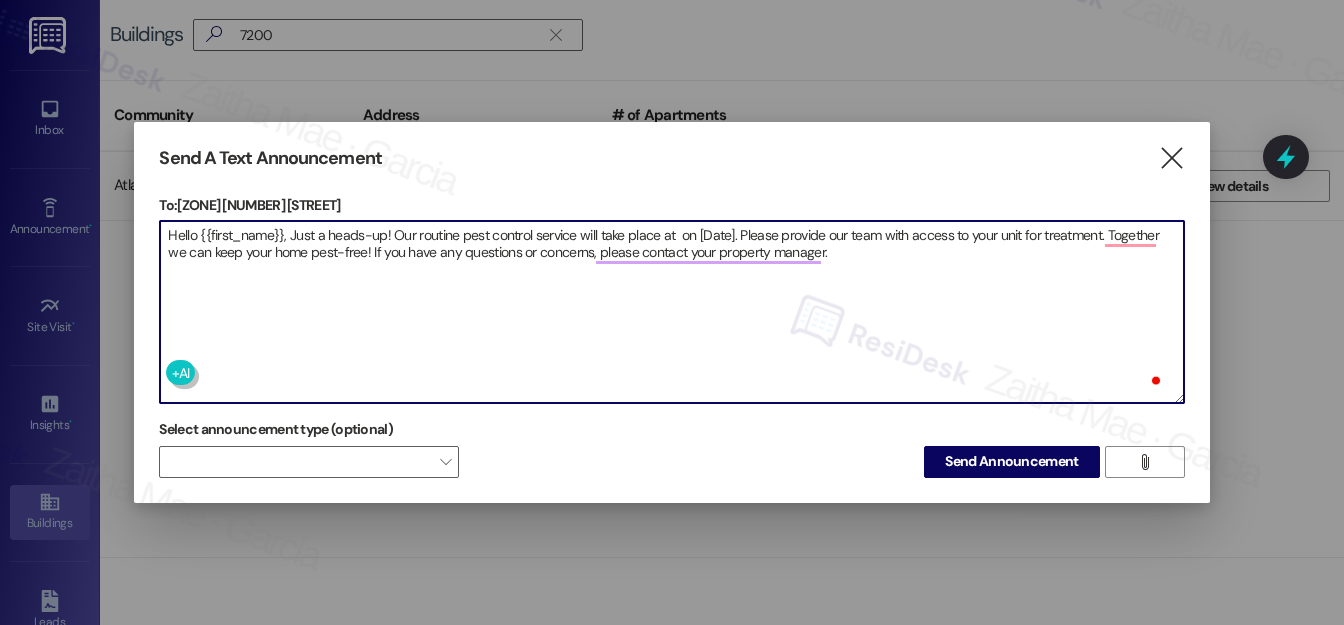 paste on "7200 S Coles Ave" 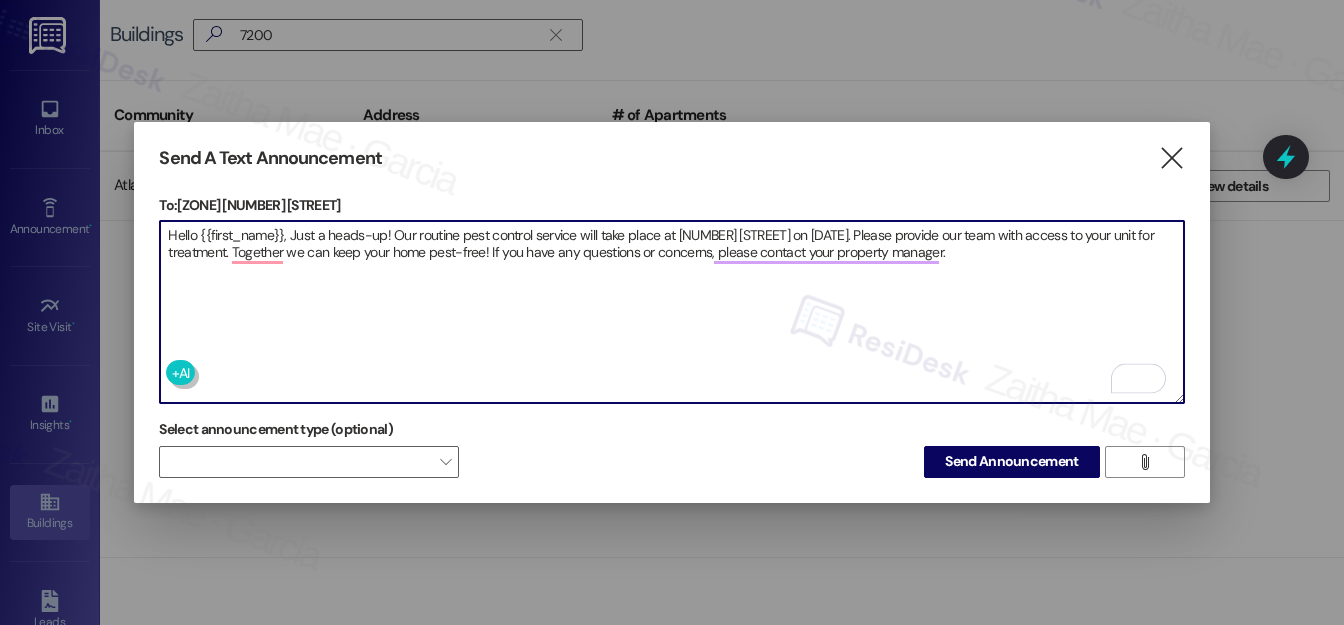 click on "Hello {{first_name}}, Just a heads-up! Our routine pest control service will take place at 7200 S Coles Ave on [Date]. Please provide our team with access to your unit for treatment. Together we can keep your home pest-free! If you have any questions or concerns, please contact your property manager." at bounding box center (671, 312) 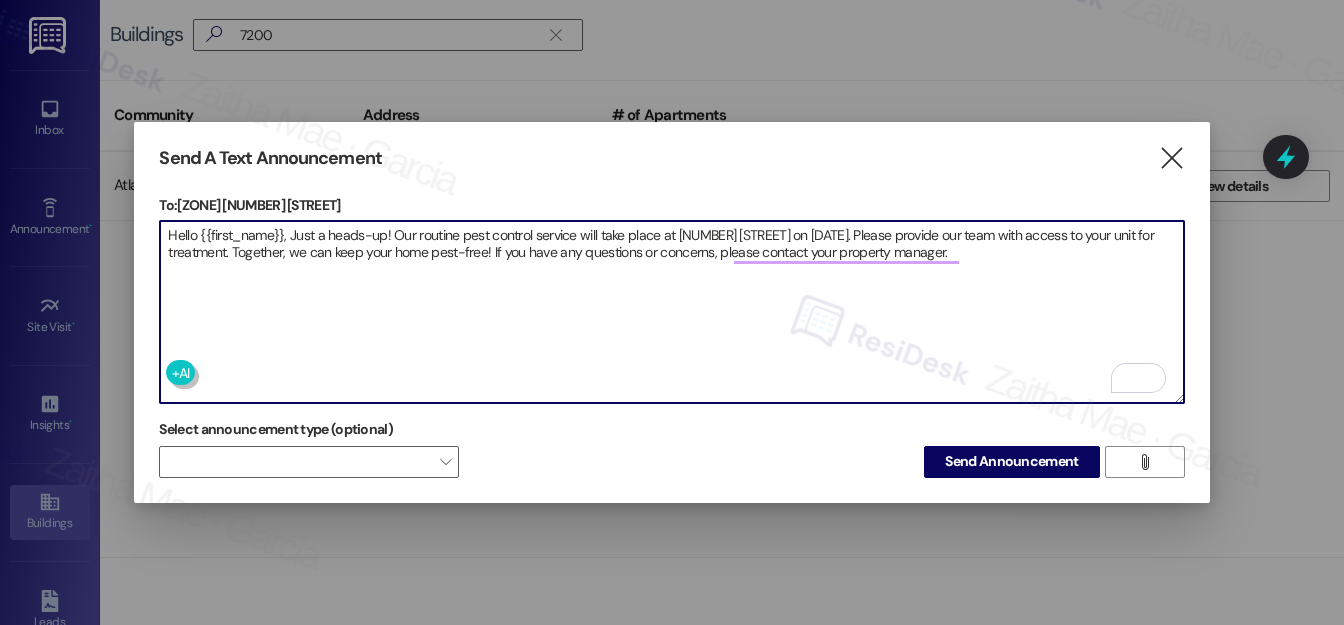type on "Hello {{first_name}}, Just a heads-up! Our routine pest control service will take place at 7200 S Coles Ave on August 4th. Please provide our team with access to your unit for treatment. Together, we can keep your home pest-free! If you have any questions or concerns, please contact your property manager." 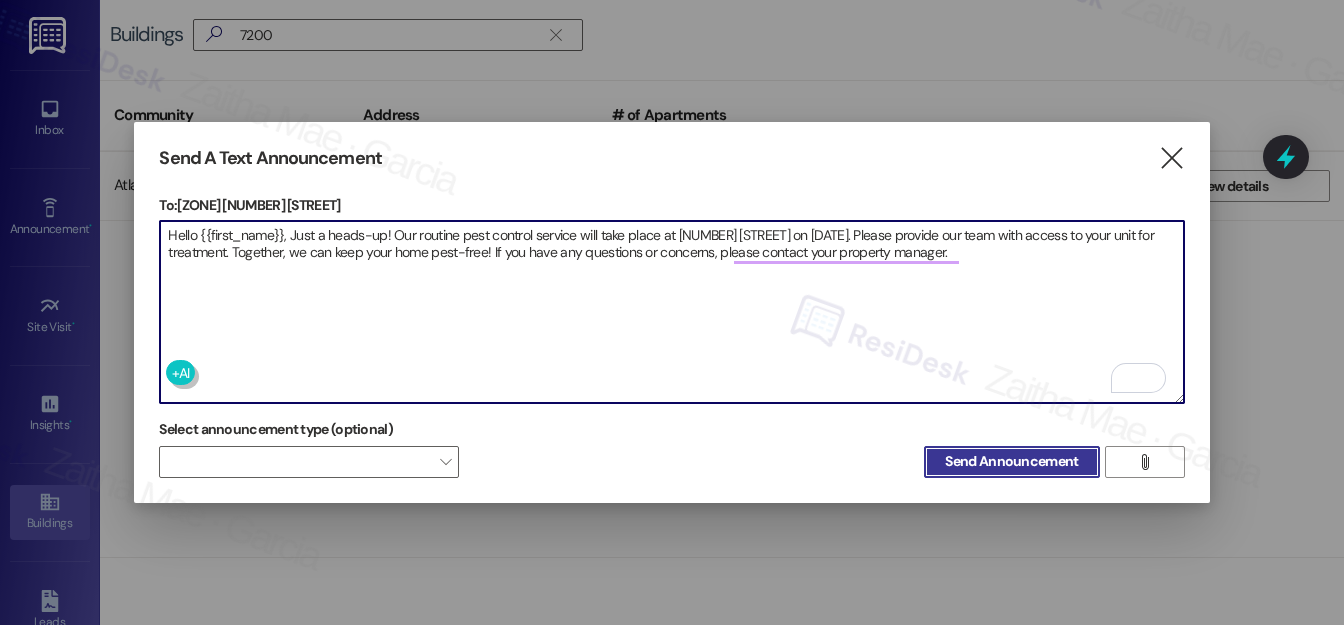 click on "Send Announcement" at bounding box center (1011, 461) 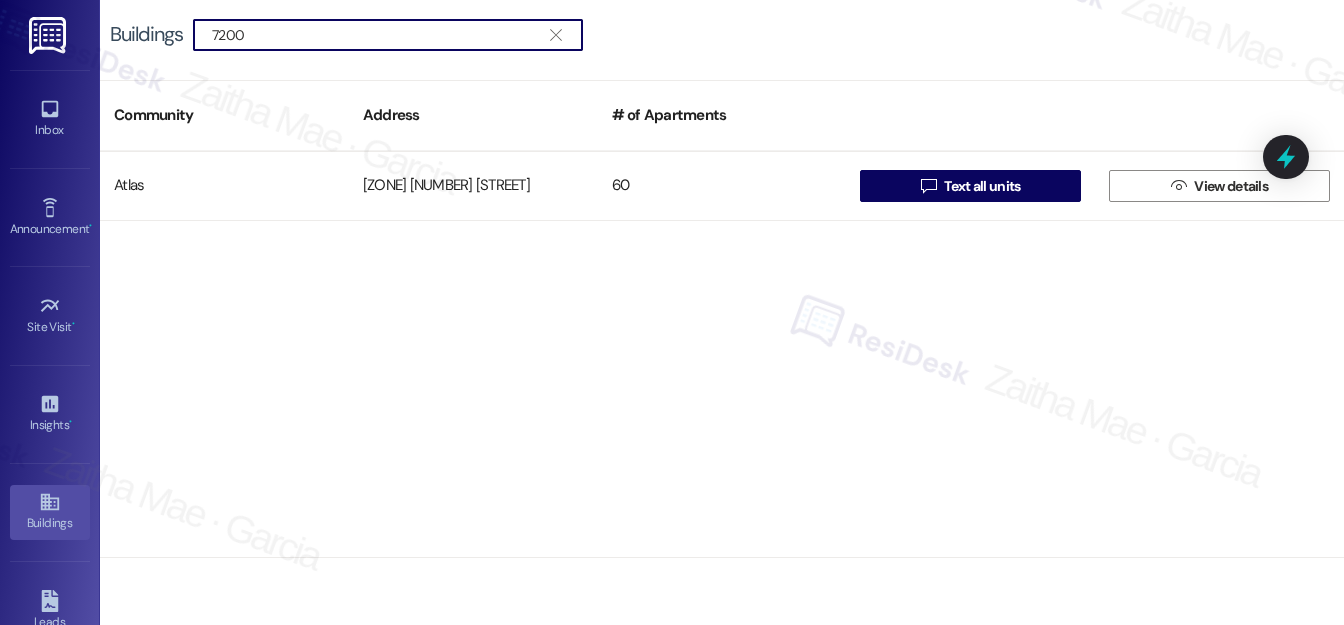 drag, startPoint x: 302, startPoint y: 35, endPoint x: 218, endPoint y: 31, distance: 84.095184 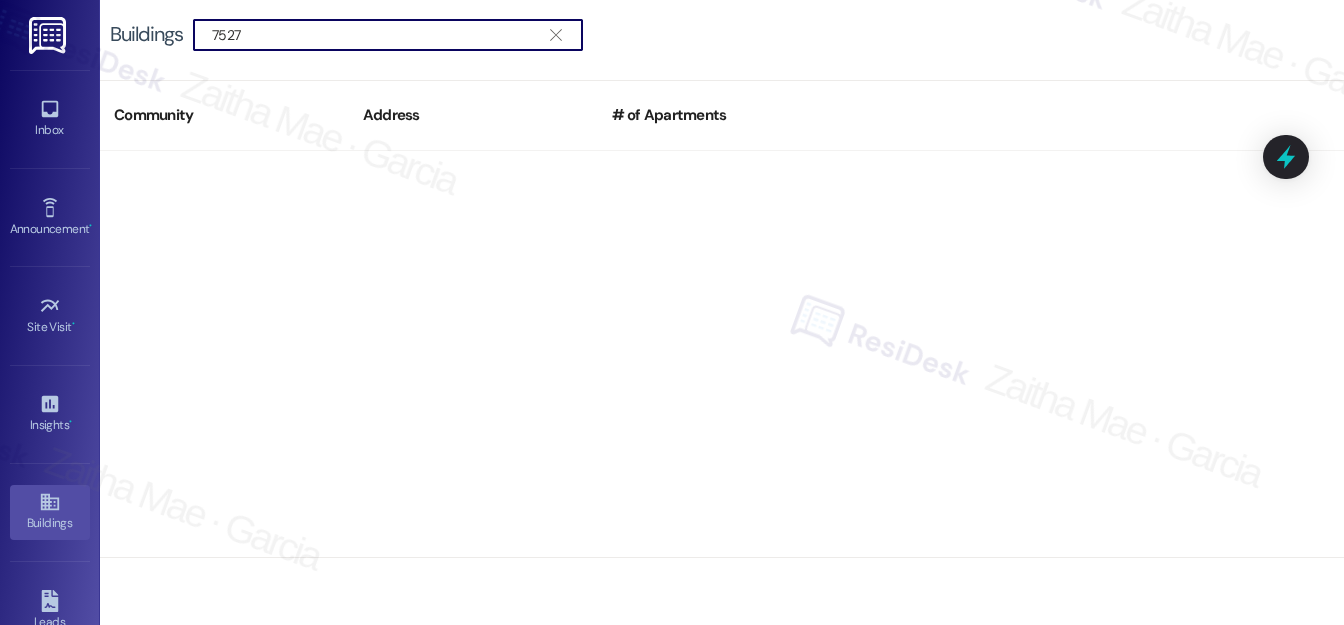 type on "7527" 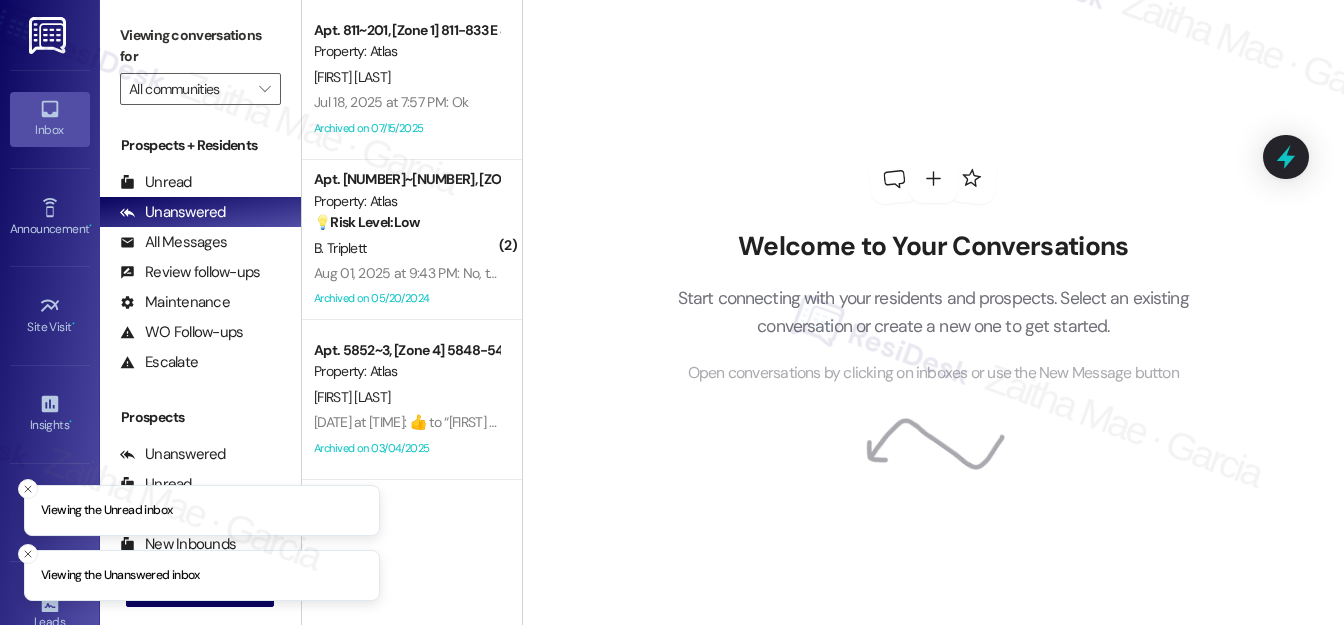 scroll, scrollTop: 0, scrollLeft: 0, axis: both 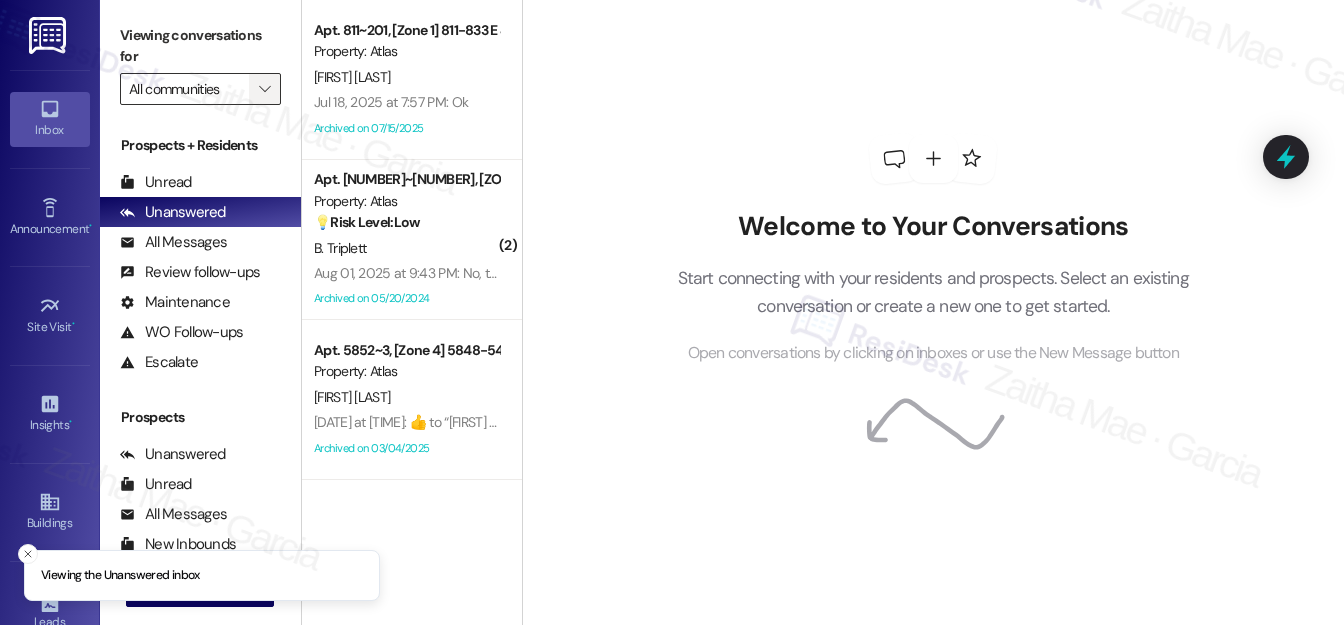click on "" at bounding box center [265, 89] 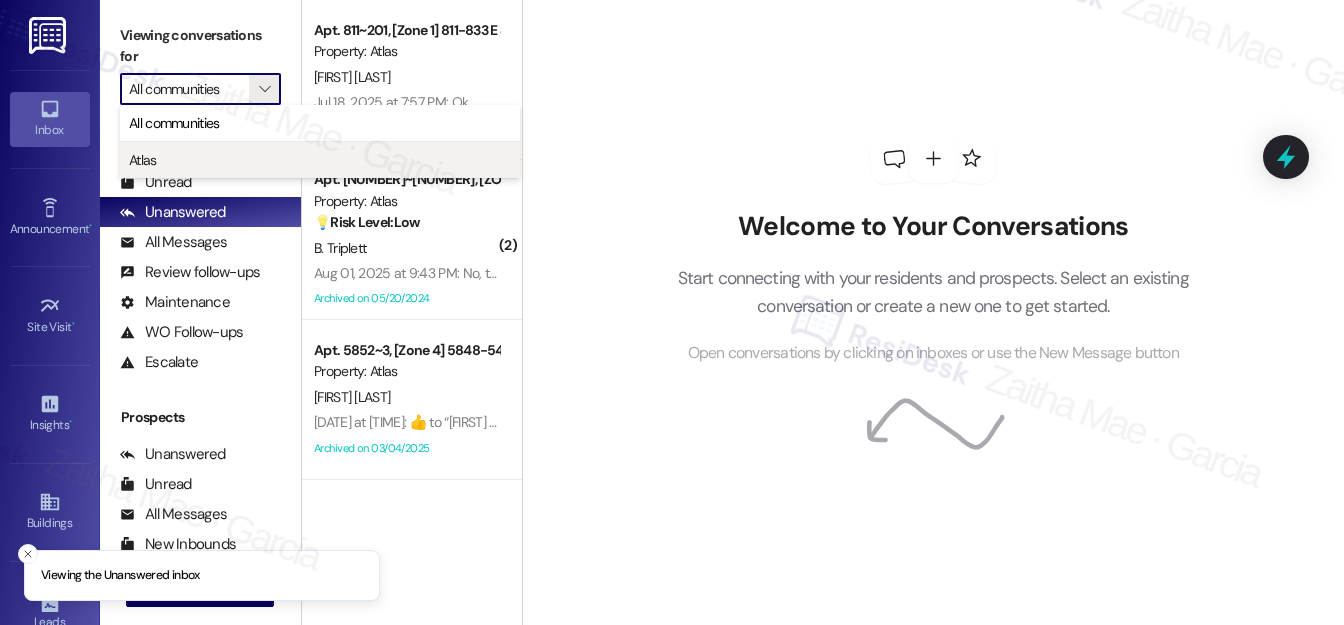 click on "Atlas" at bounding box center [320, 160] 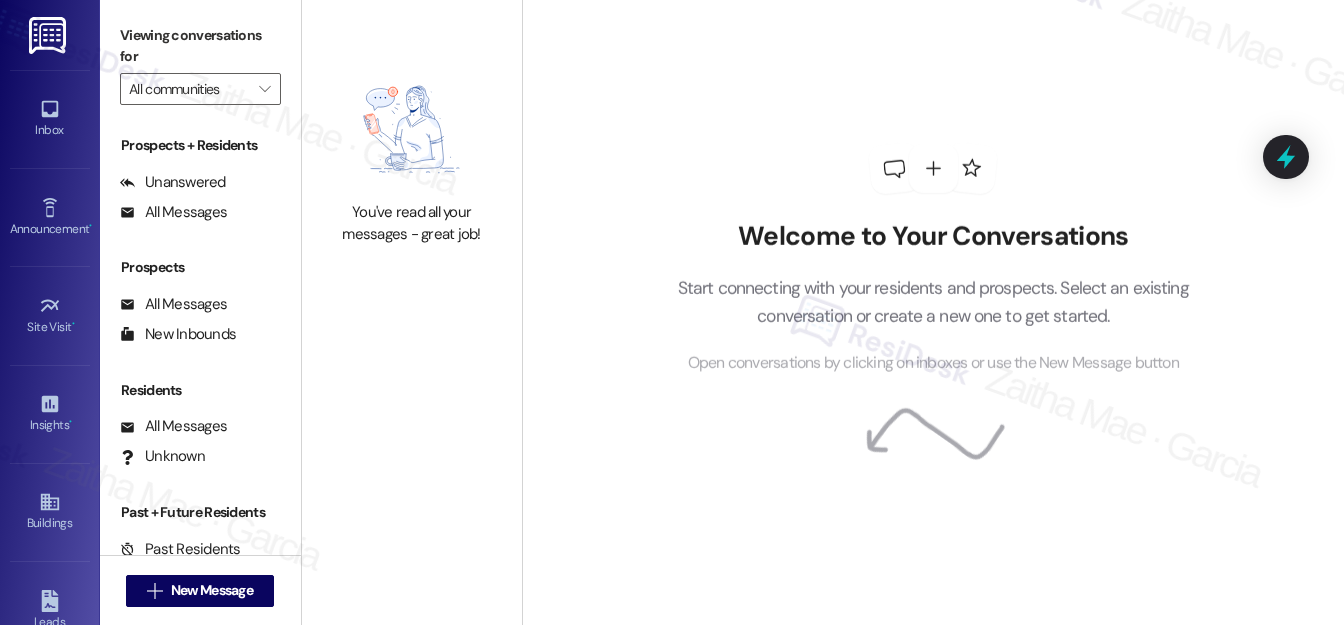 type on "Atlas" 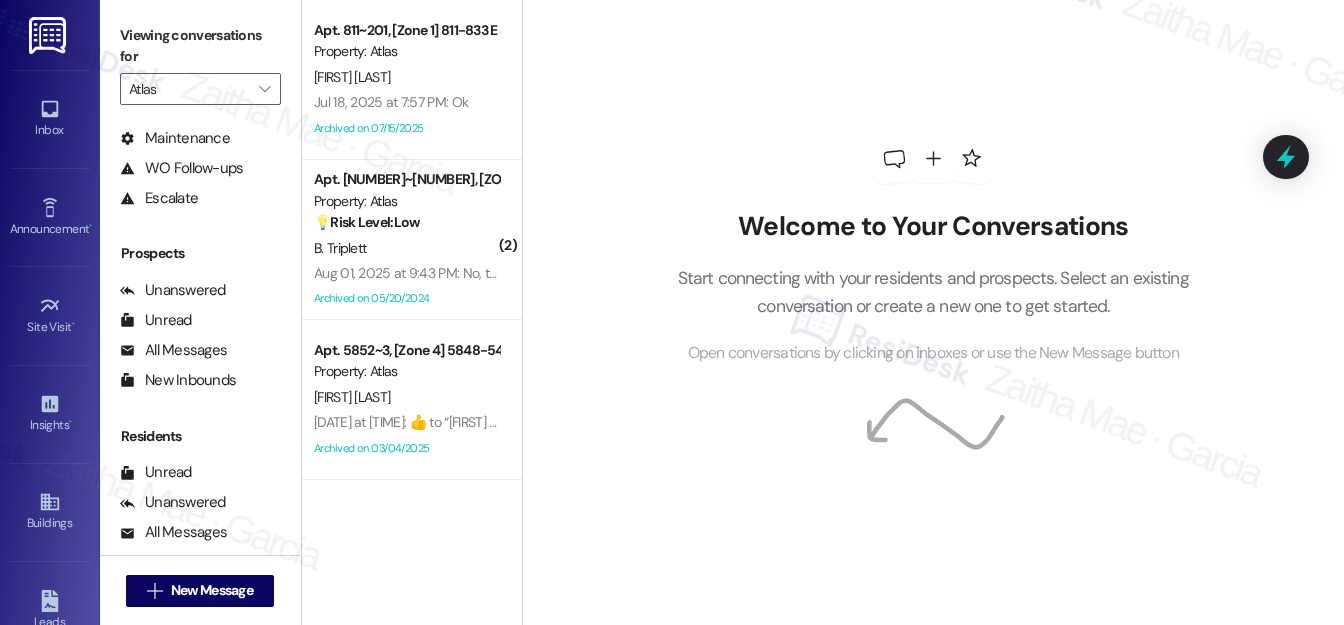 scroll, scrollTop: 269, scrollLeft: 0, axis: vertical 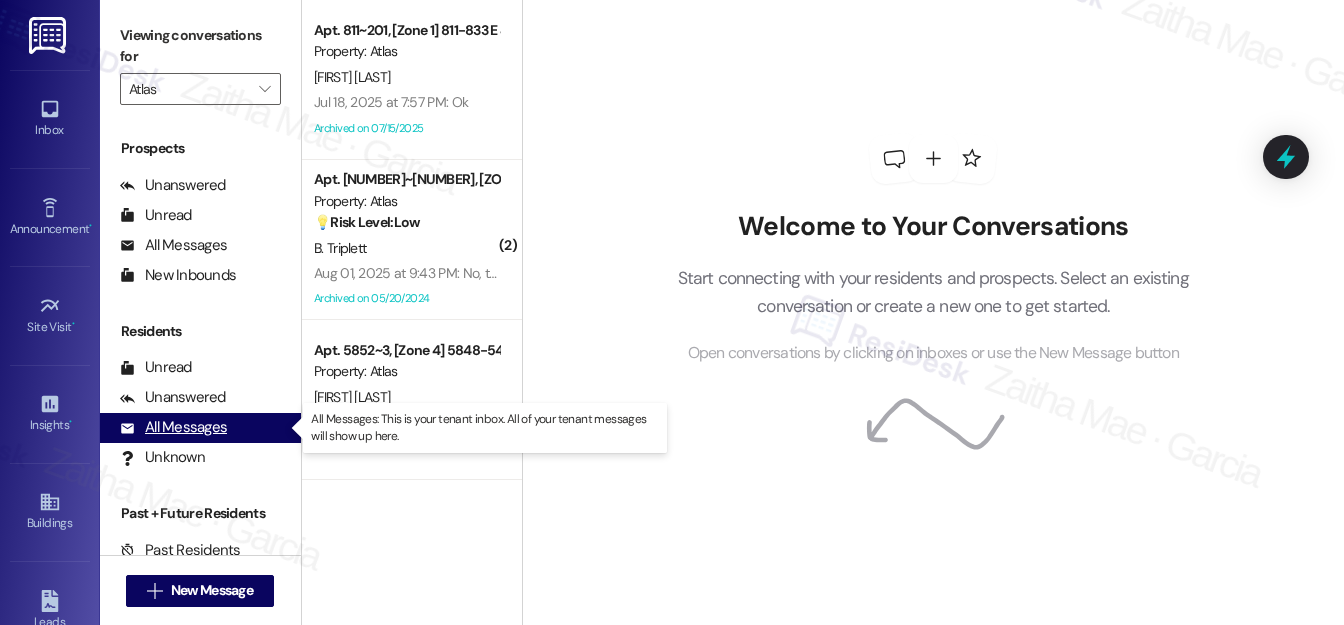 click on "All Messages" at bounding box center (173, 427) 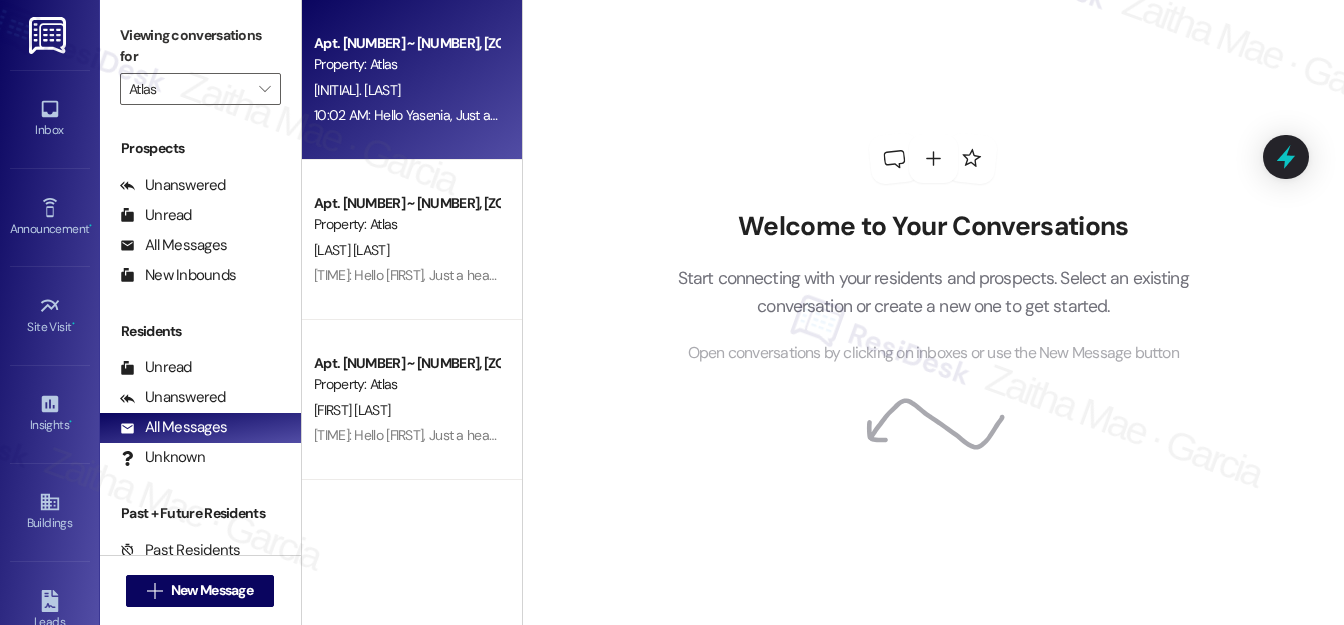 click on "Property: Atlas" at bounding box center (406, 64) 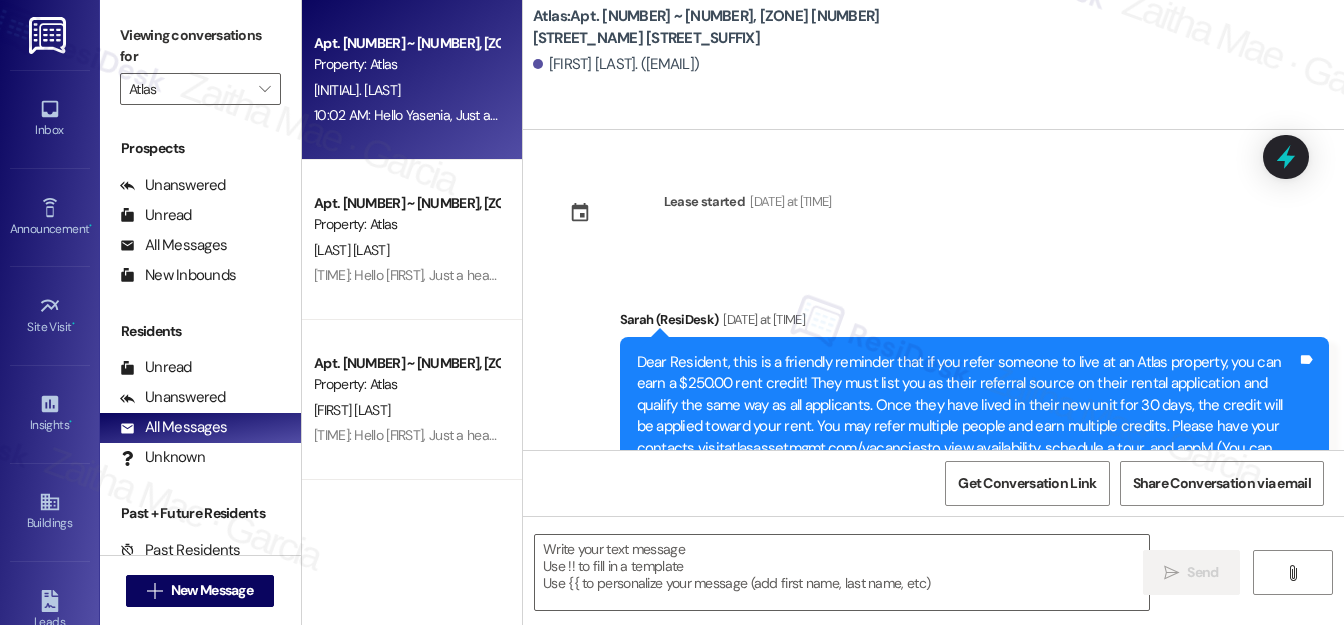 type on "Fetching suggested responses. Please feel free to read through the conversation in the meantime." 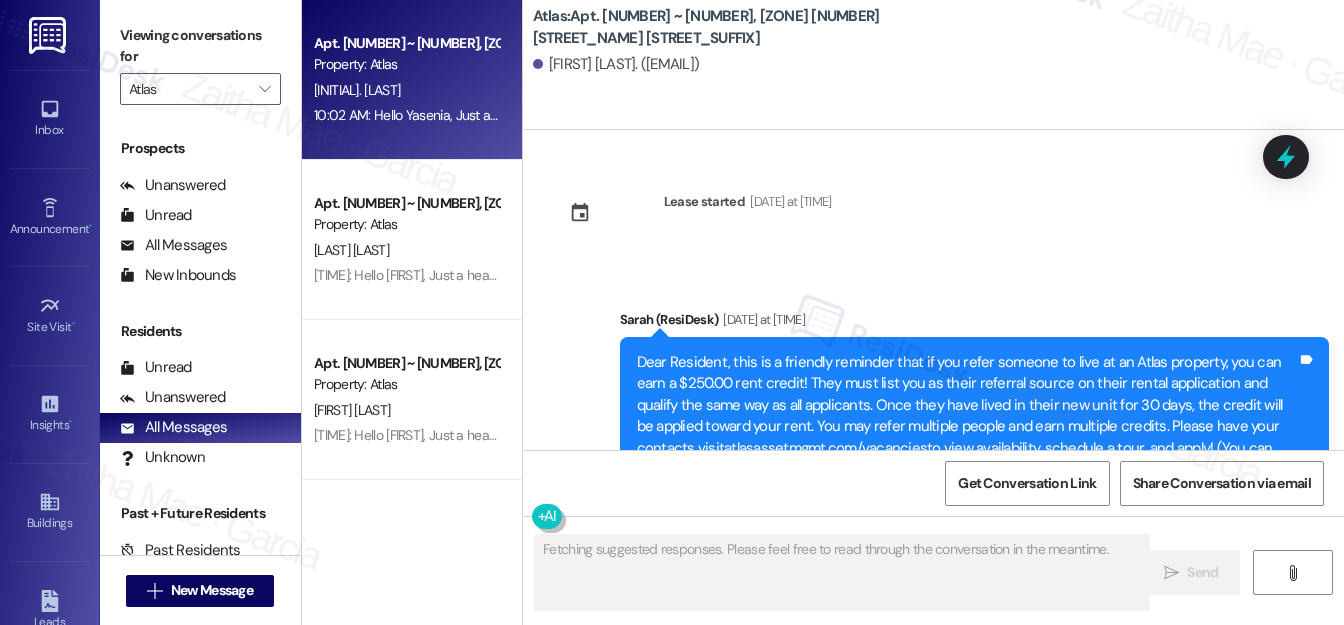 type 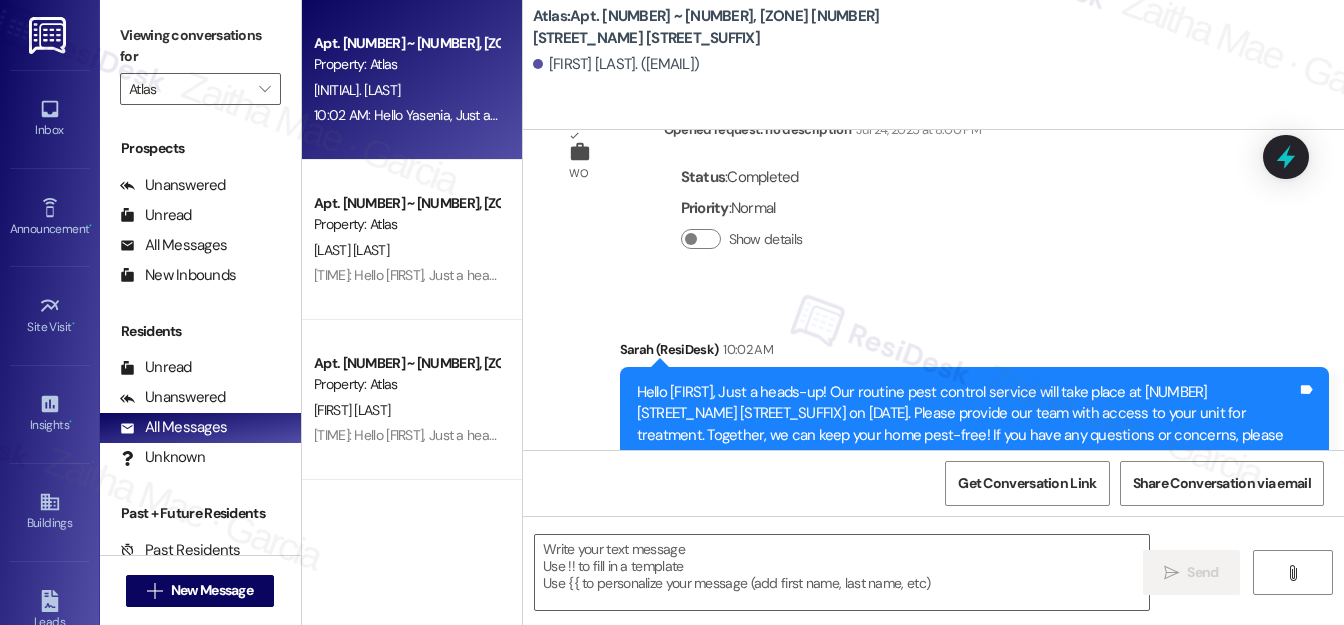 scroll, scrollTop: 3973, scrollLeft: 0, axis: vertical 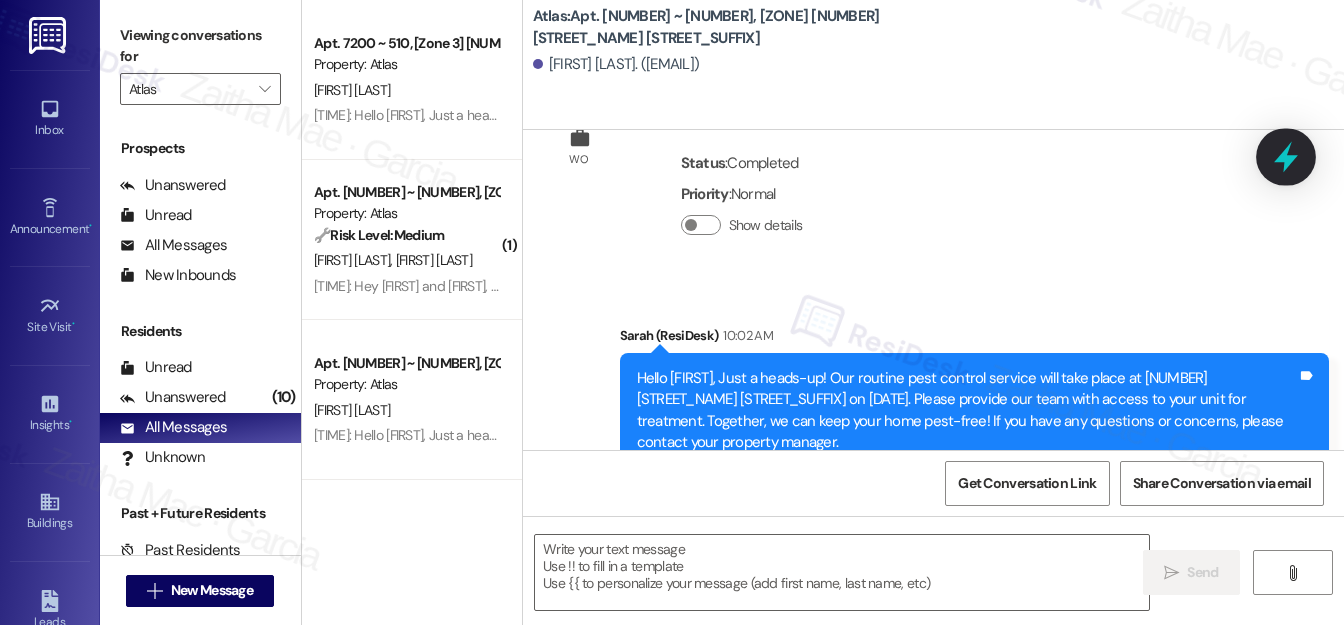 click 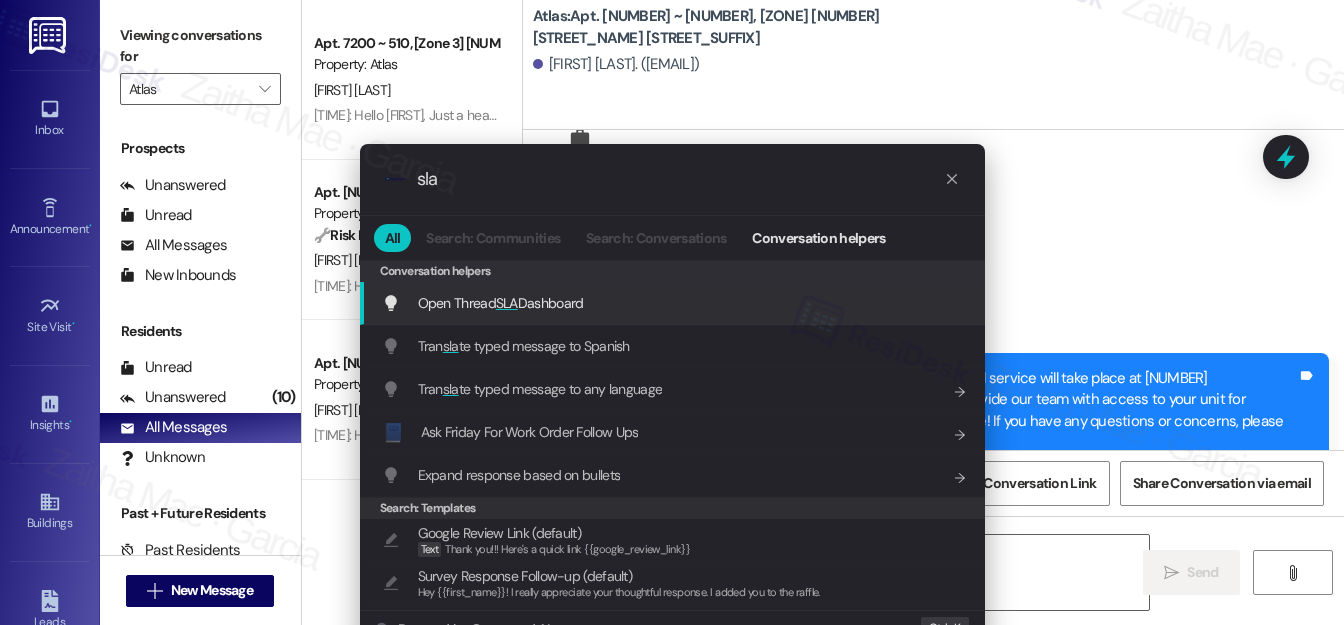 type on "sla" 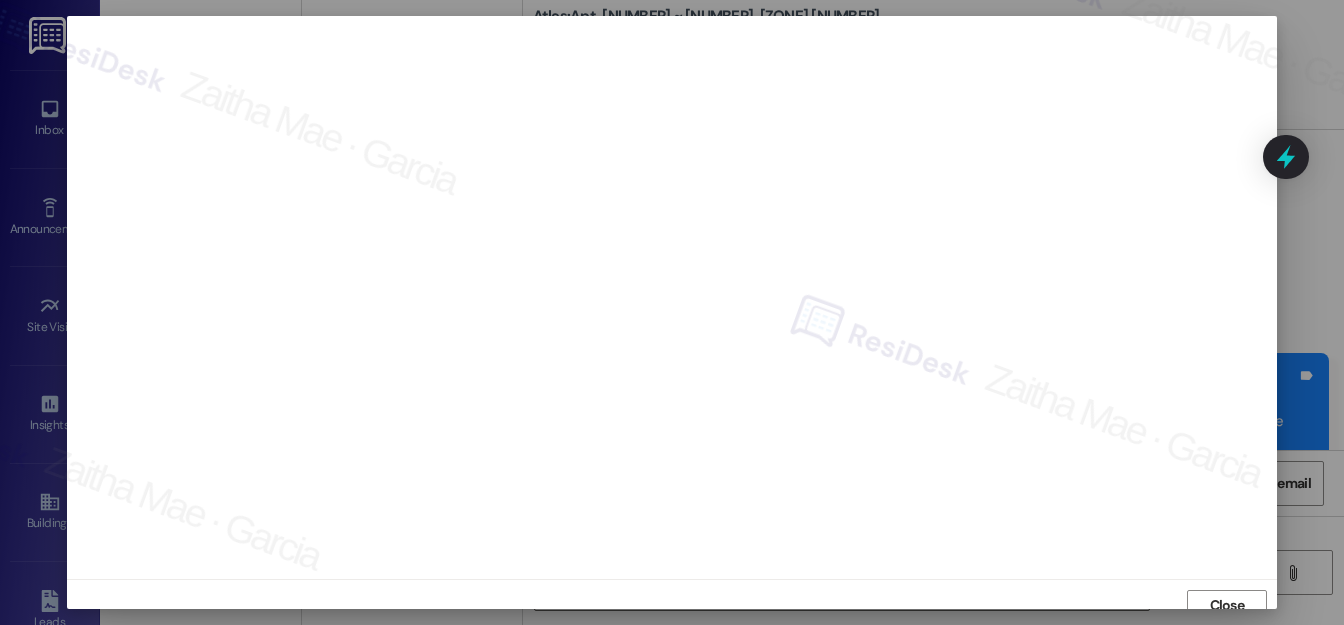 scroll, scrollTop: 12, scrollLeft: 0, axis: vertical 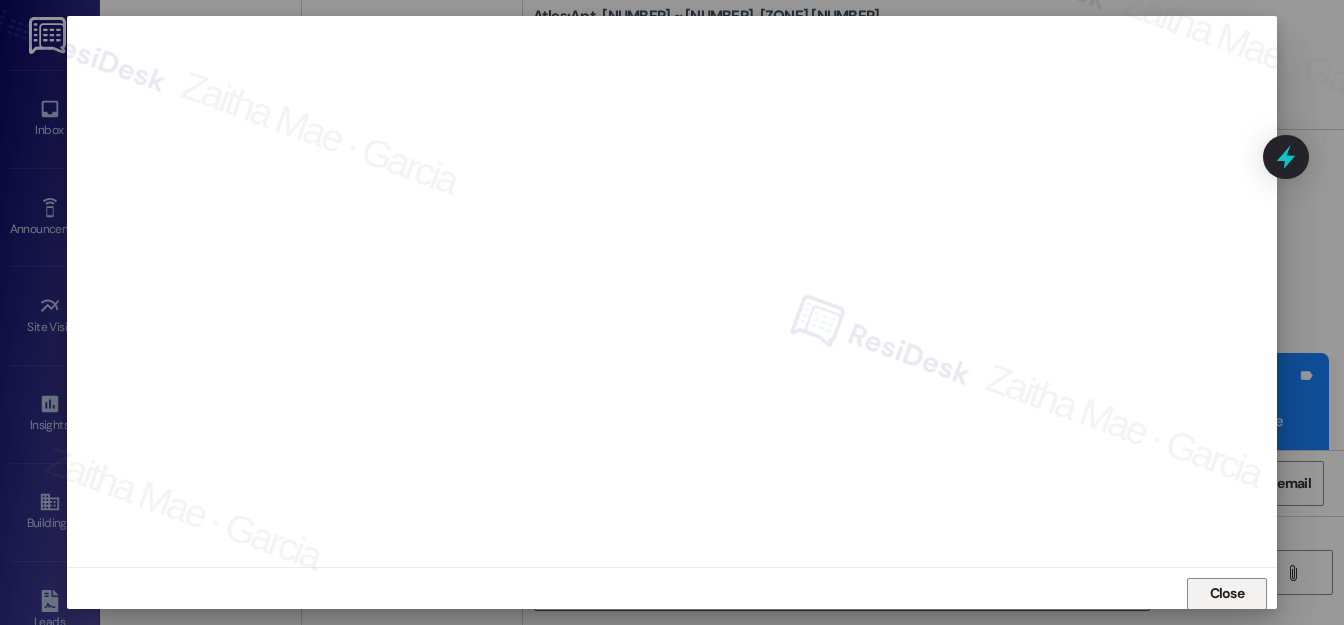 click on "Close" at bounding box center [1227, 593] 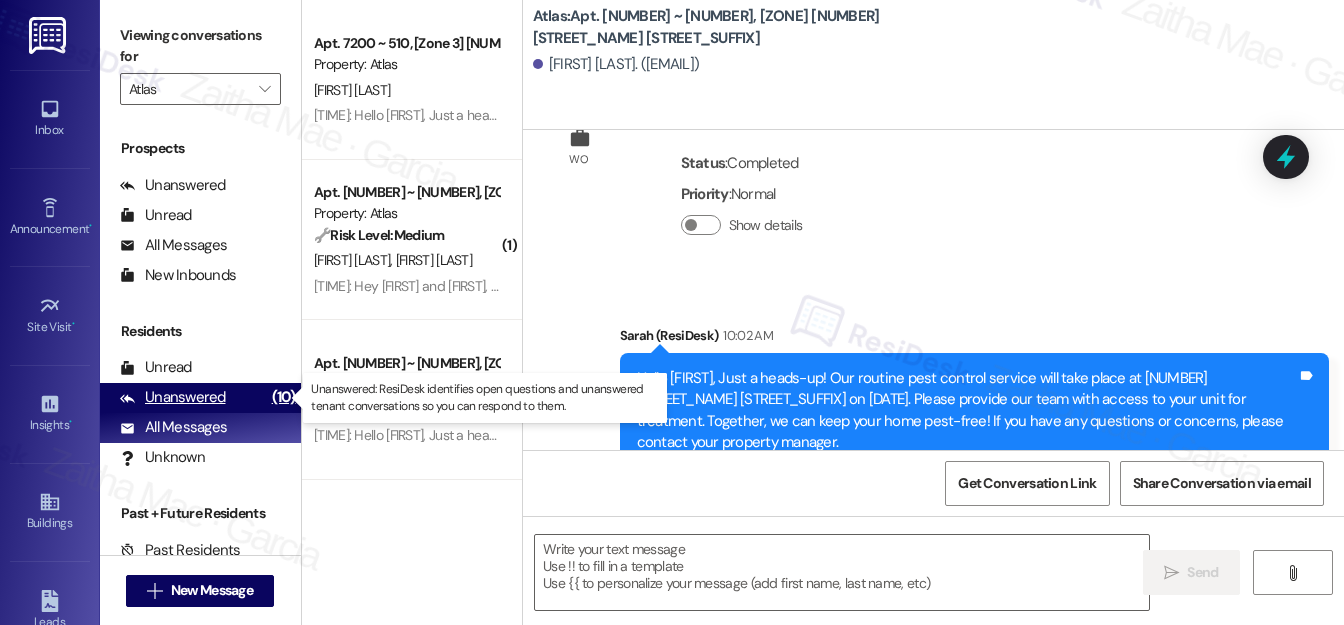 click on "Unanswered" at bounding box center (173, 397) 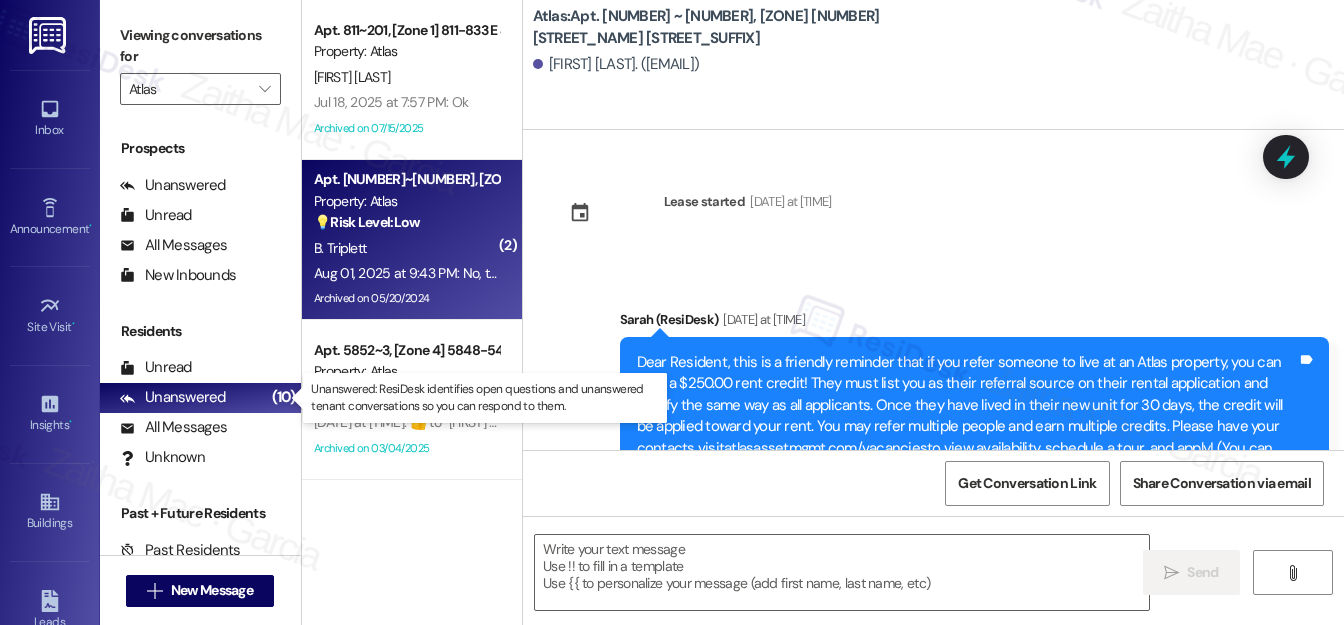 type on "Fetching suggested responses. Please feel free to read through the conversation in the meantime." 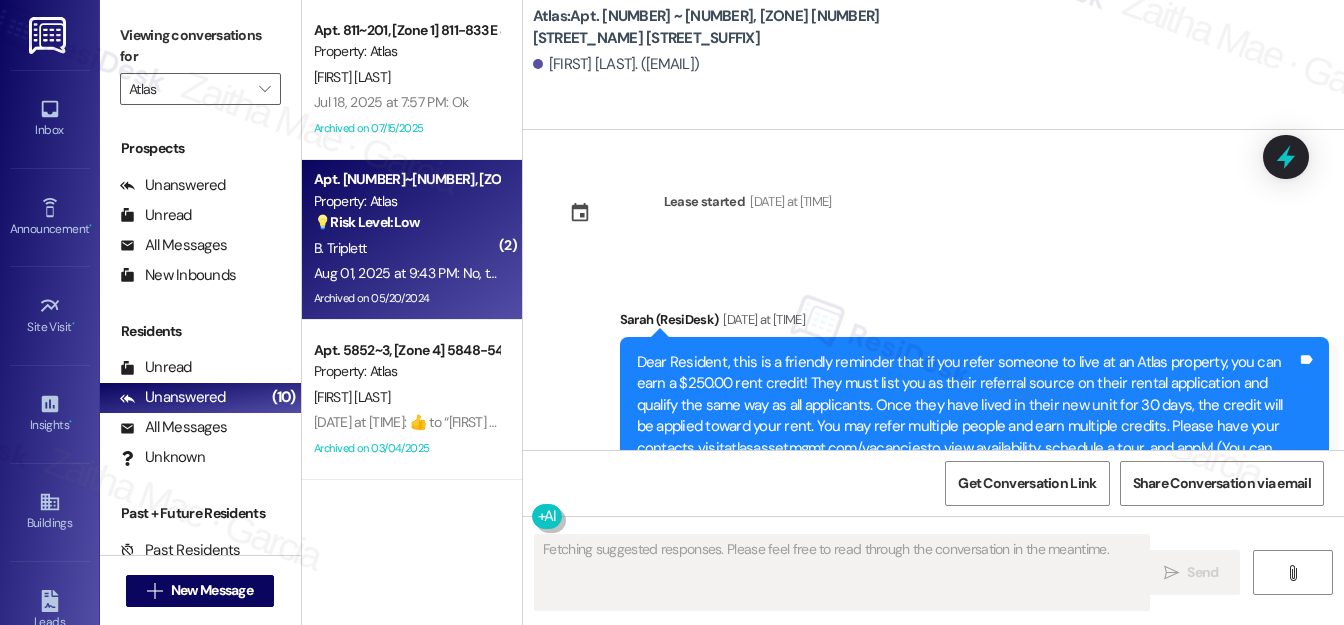 type 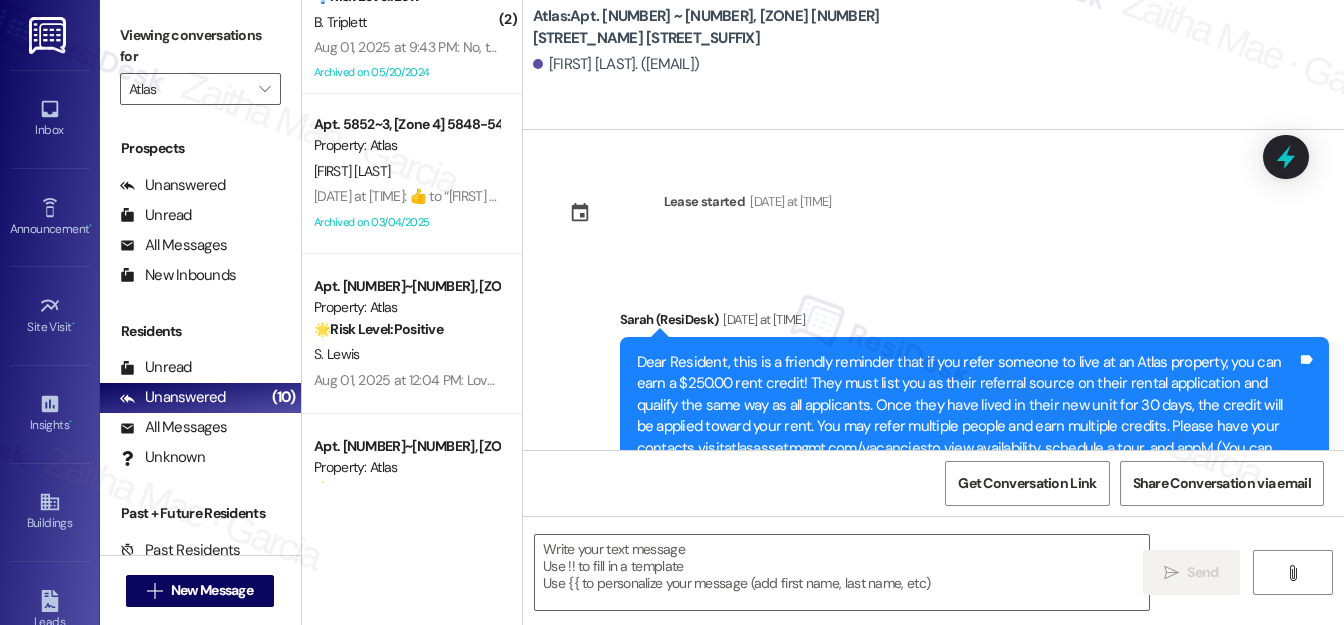 scroll, scrollTop: 545, scrollLeft: 0, axis: vertical 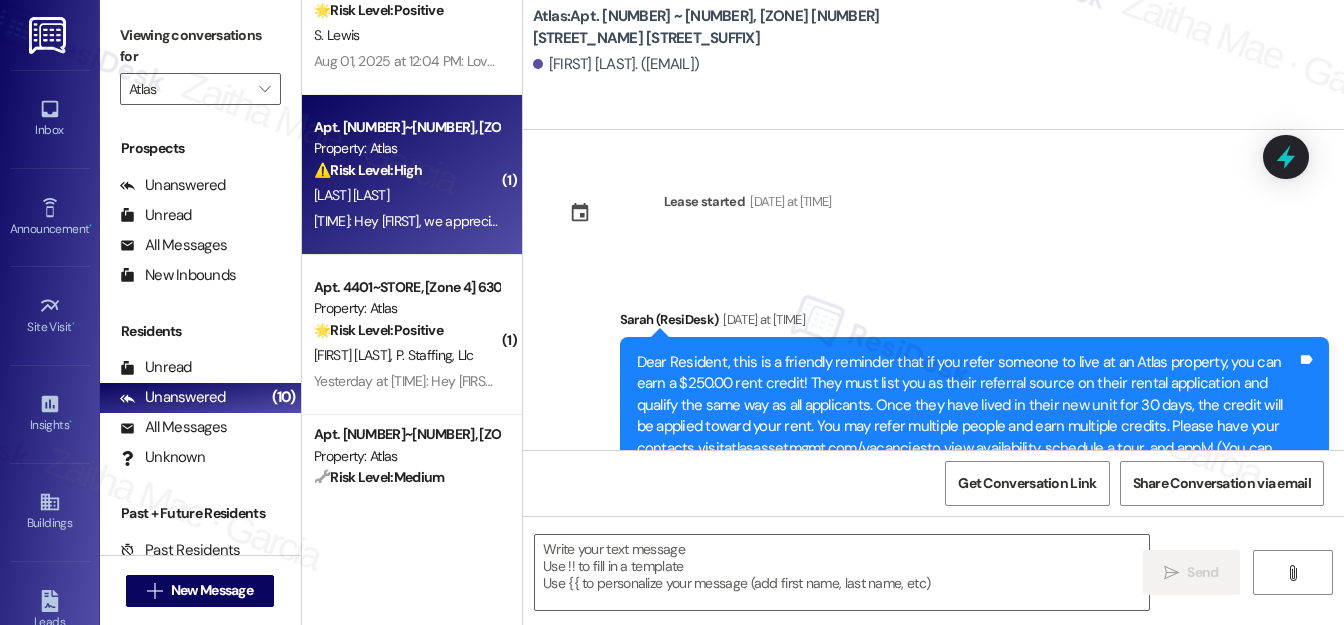 click on "[LAST] [LAST]" at bounding box center (406, 195) 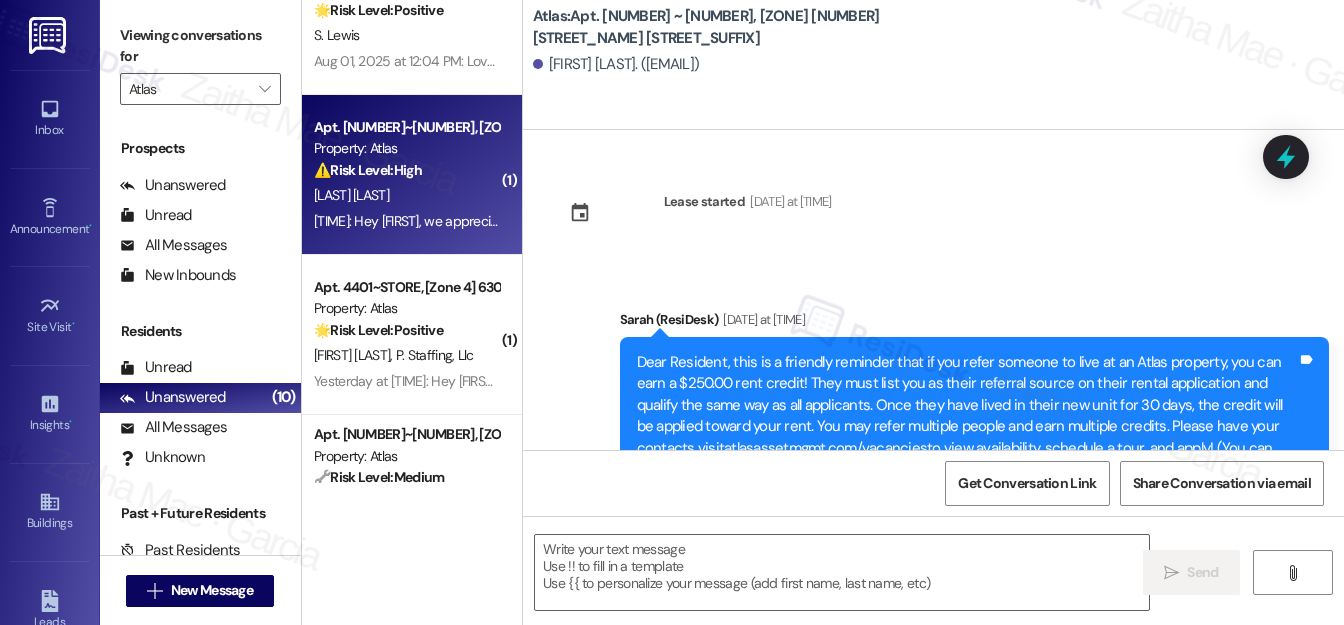 type on "Fetching suggested responses. Please feel free to read through the conversation in the meantime." 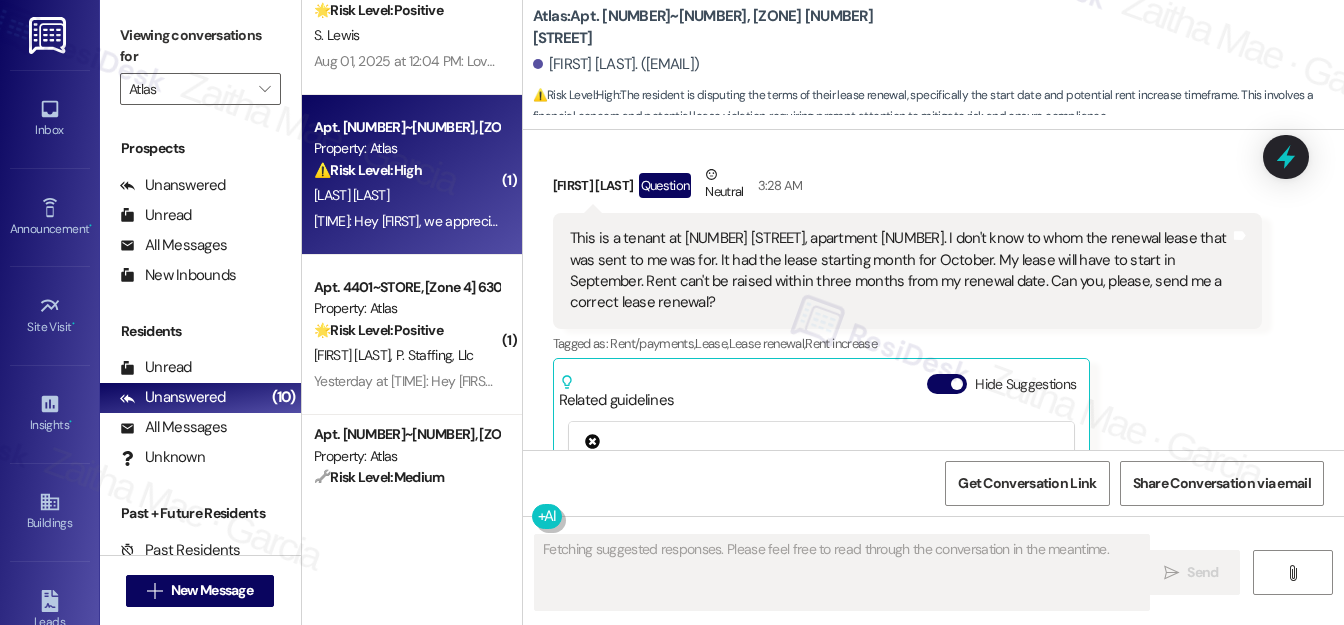 scroll, scrollTop: 6752, scrollLeft: 0, axis: vertical 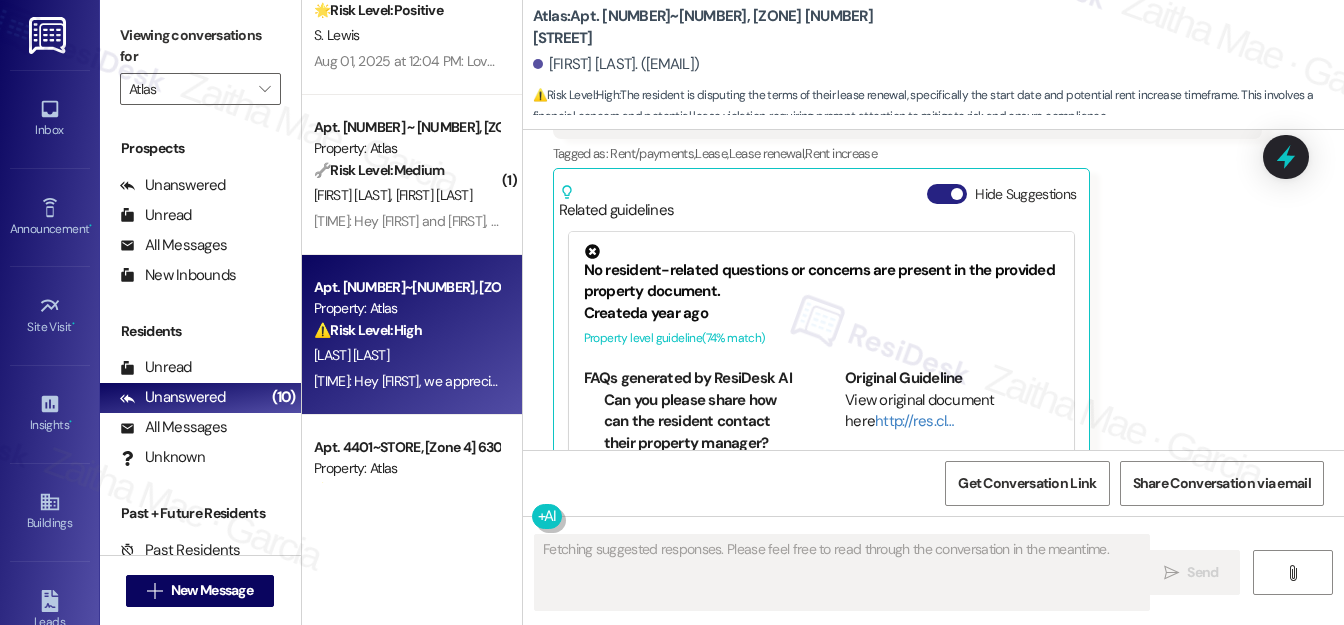 click on "Hide Suggestions" at bounding box center [947, 194] 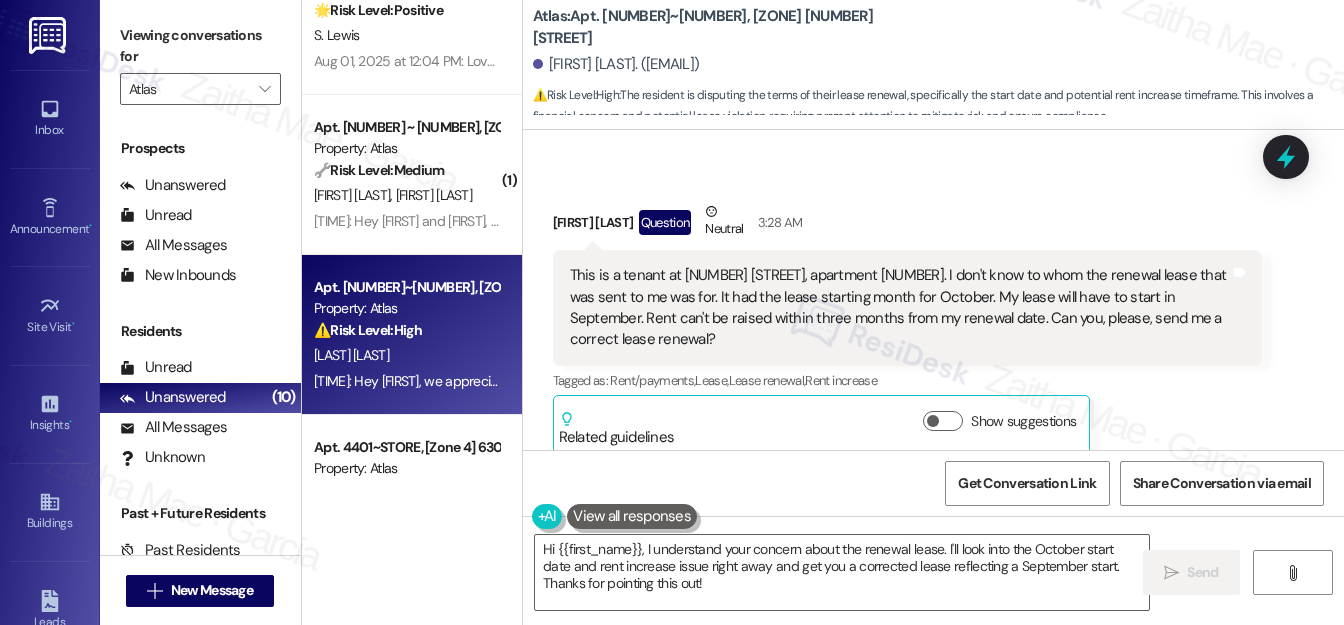 scroll, scrollTop: 6511, scrollLeft: 0, axis: vertical 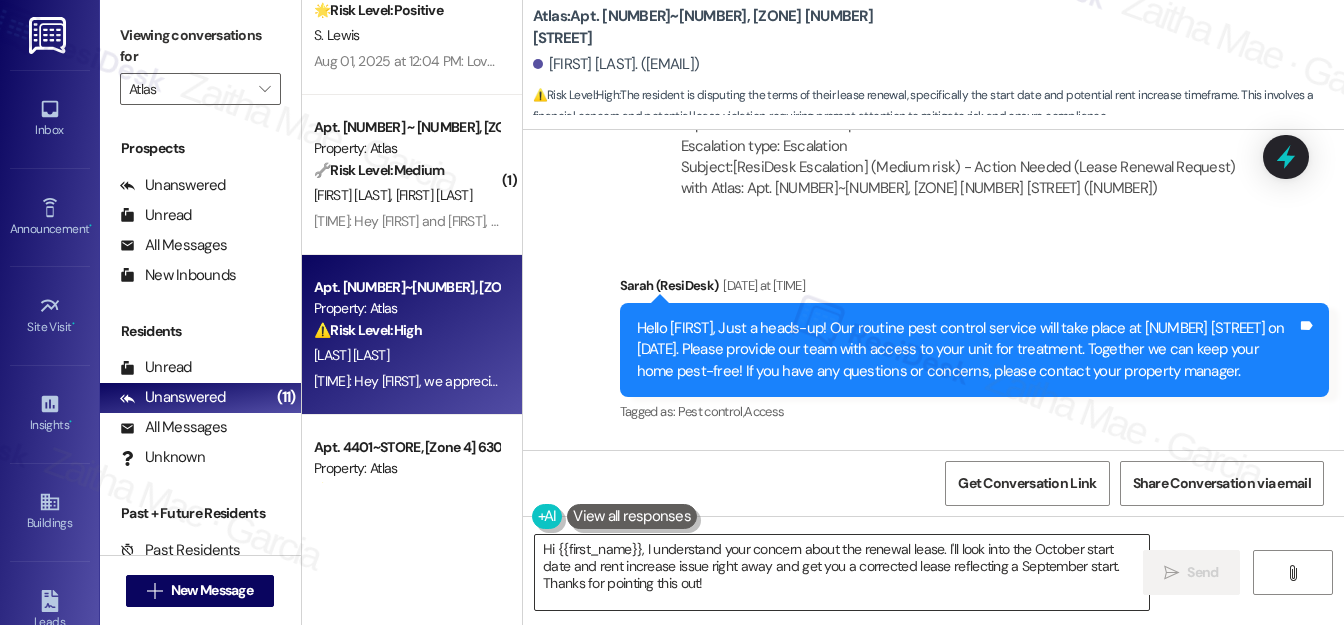 click on "Hi {{first_name}}, I understand your concern about the renewal lease. I'll look into the October start date and rent increase issue right away and get you a corrected lease reflecting a September start. Thanks for pointing this out!" at bounding box center (842, 572) 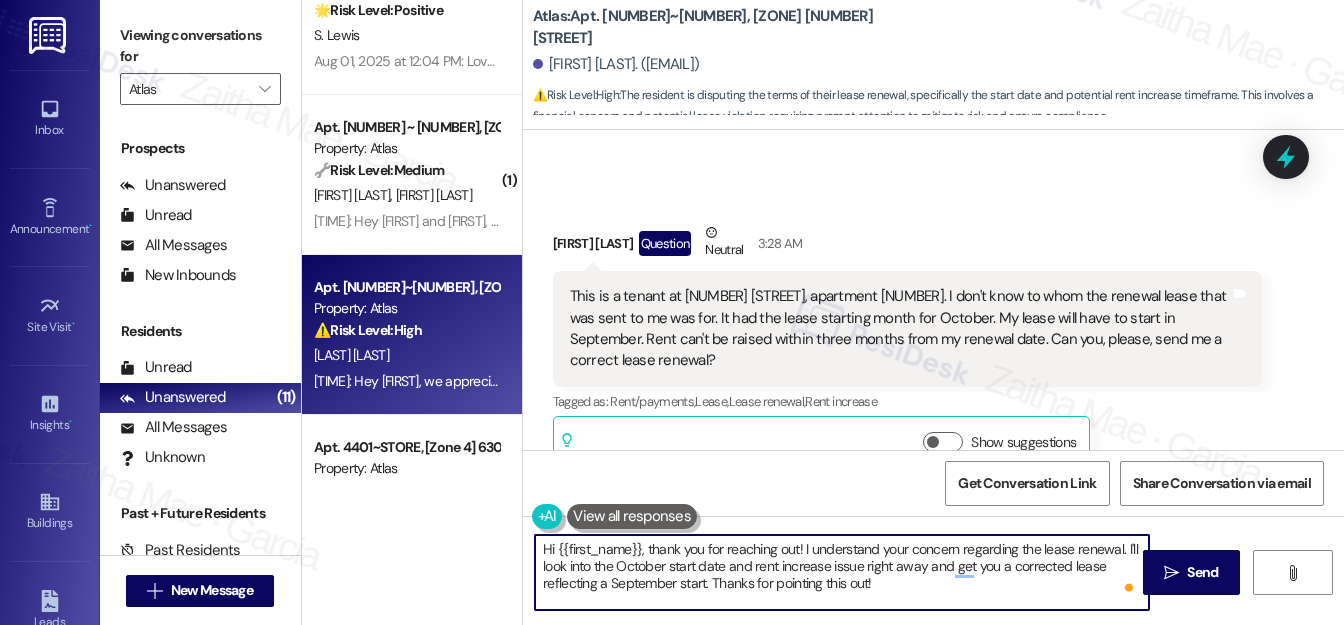 scroll, scrollTop: 6511, scrollLeft: 0, axis: vertical 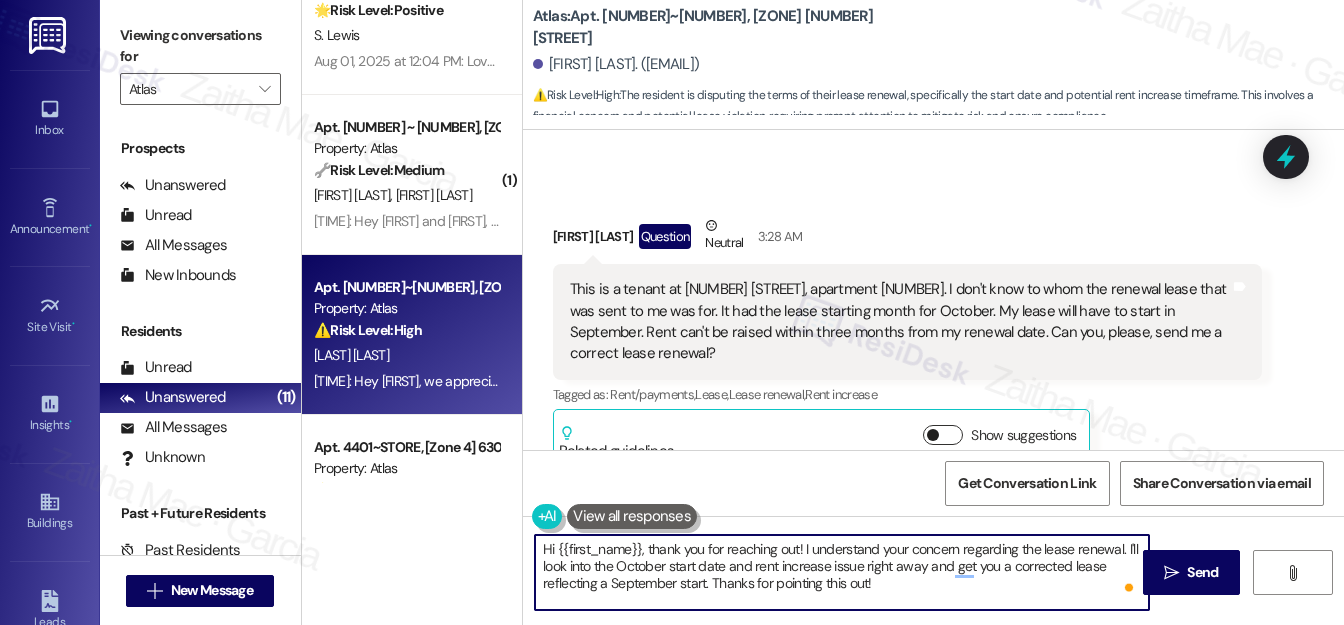 click on "Show suggestions" at bounding box center [943, 435] 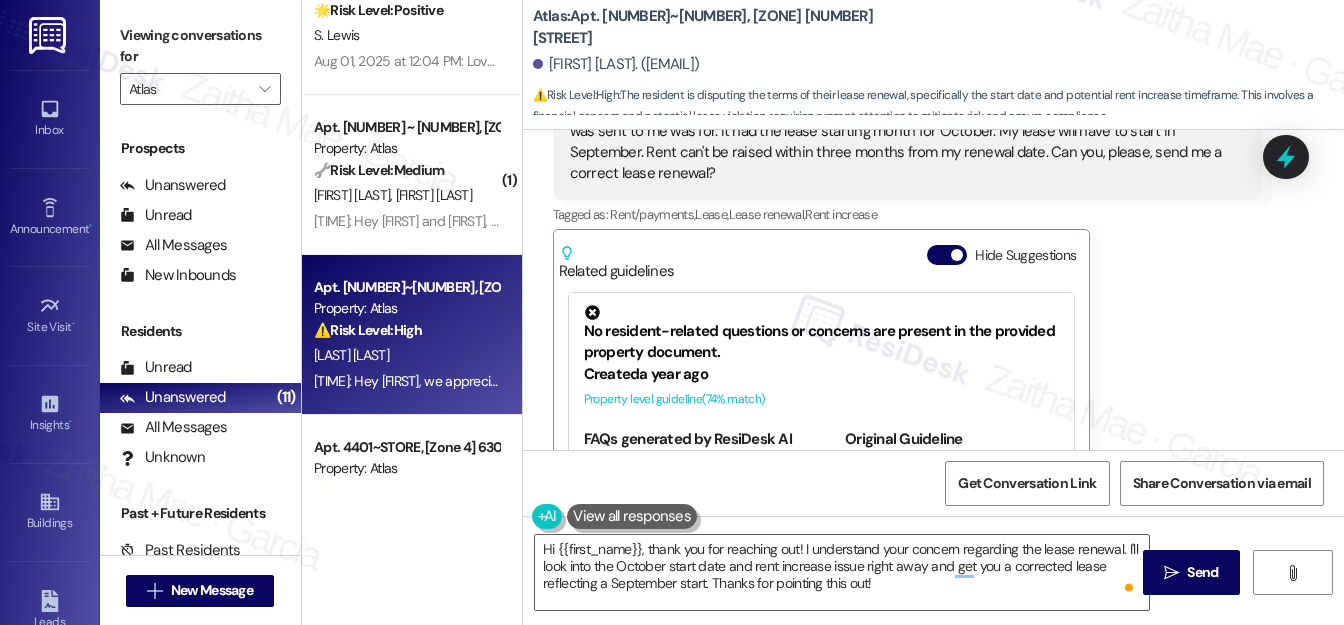 scroll, scrollTop: 6693, scrollLeft: 0, axis: vertical 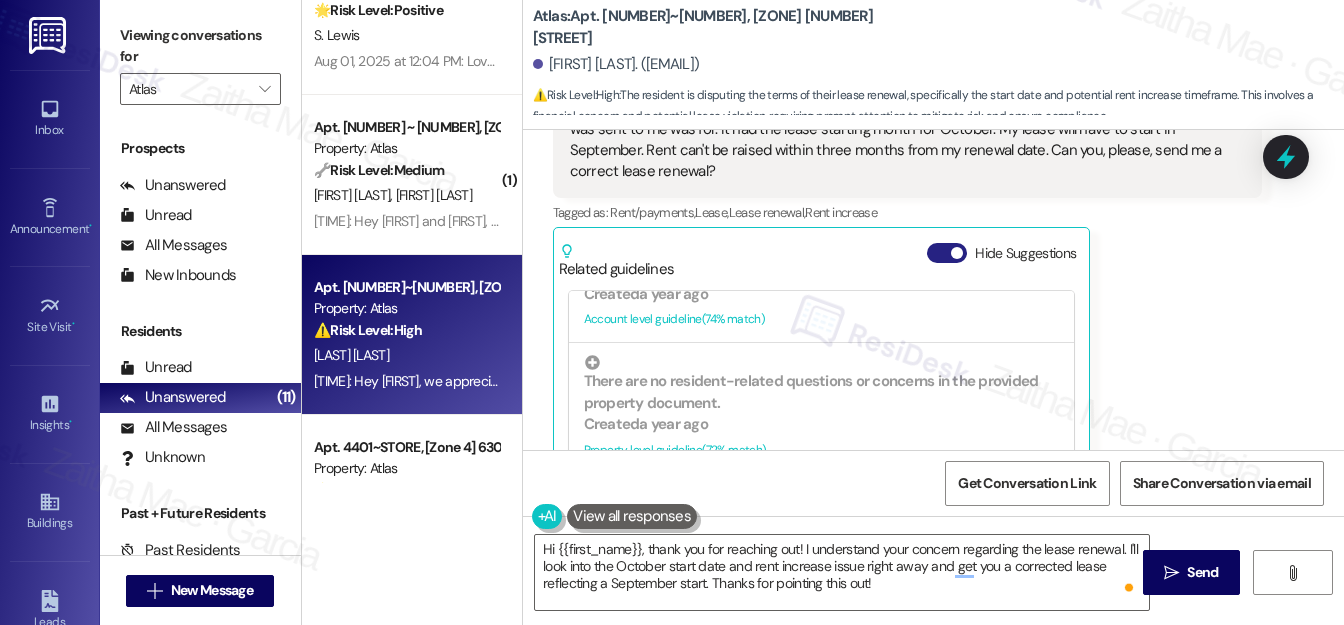 click on "Hide Suggestions" at bounding box center [947, 253] 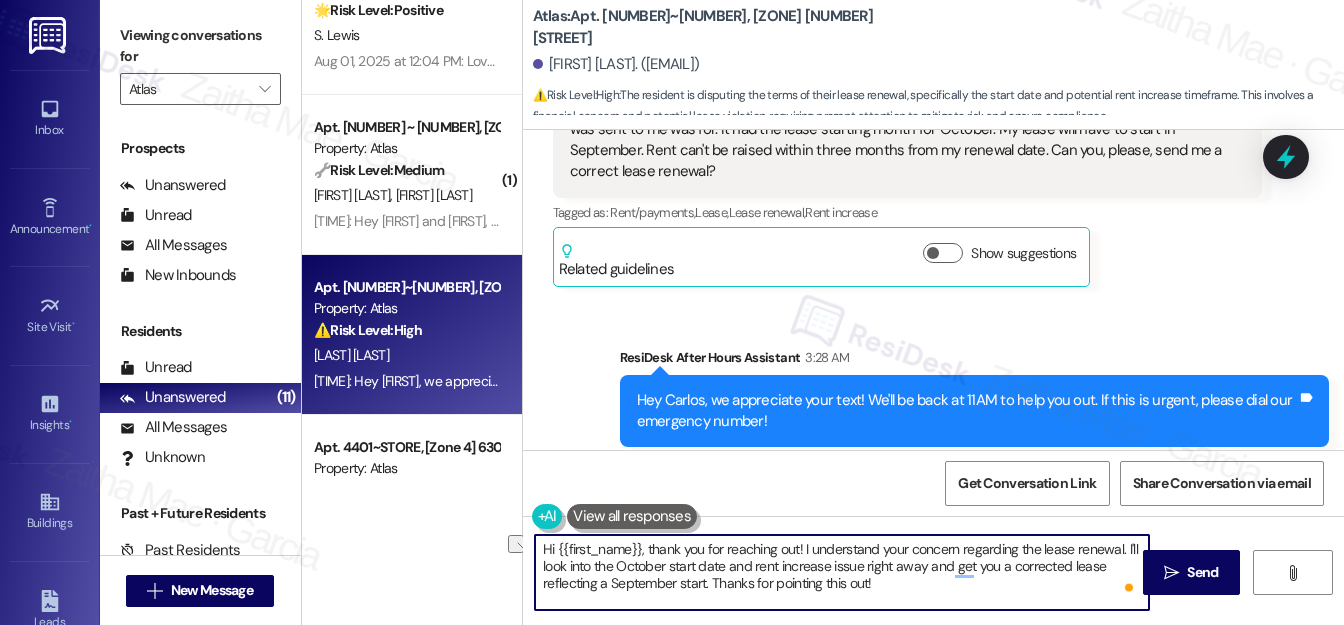 drag, startPoint x: 923, startPoint y: 563, endPoint x: 863, endPoint y: 564, distance: 60.00833 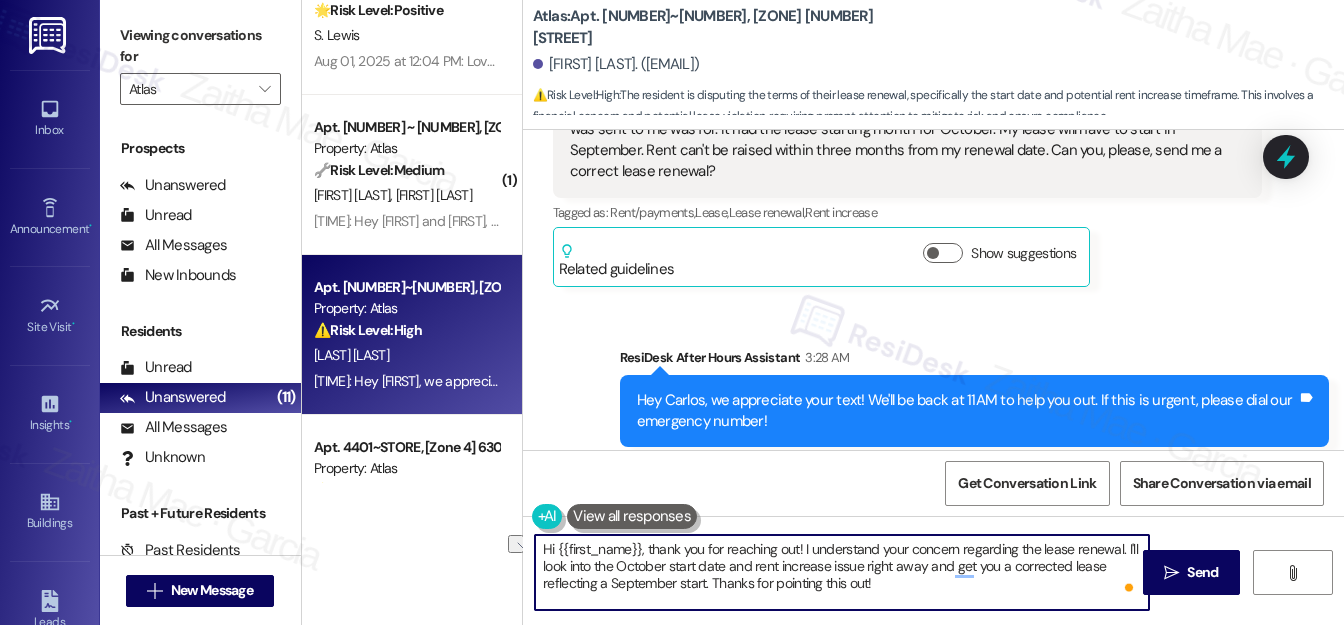 click on "Hi {{first_name}}, thank you for reaching out! I understand your concern regarding the lease renewal. I'll look into the October start date and rent increase issue right away and get you a corrected lease reflecting a September start. Thanks for pointing this out!" at bounding box center [842, 572] 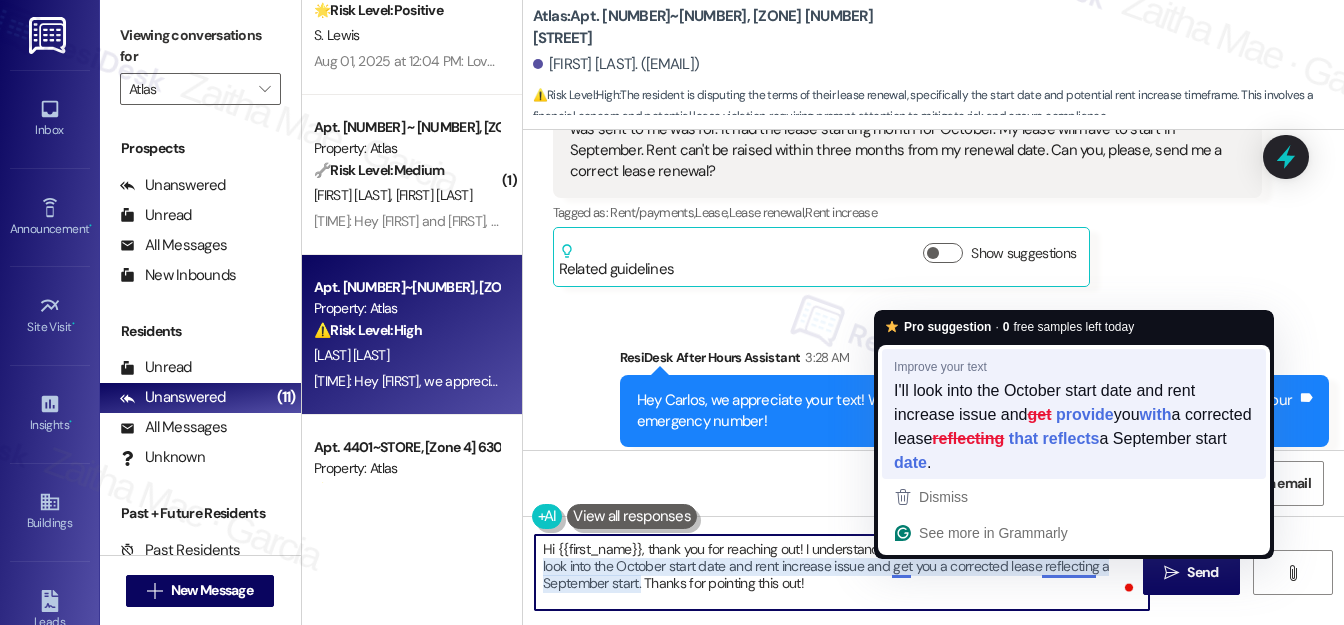 paste on "provide you with a corrected lease that reflects" 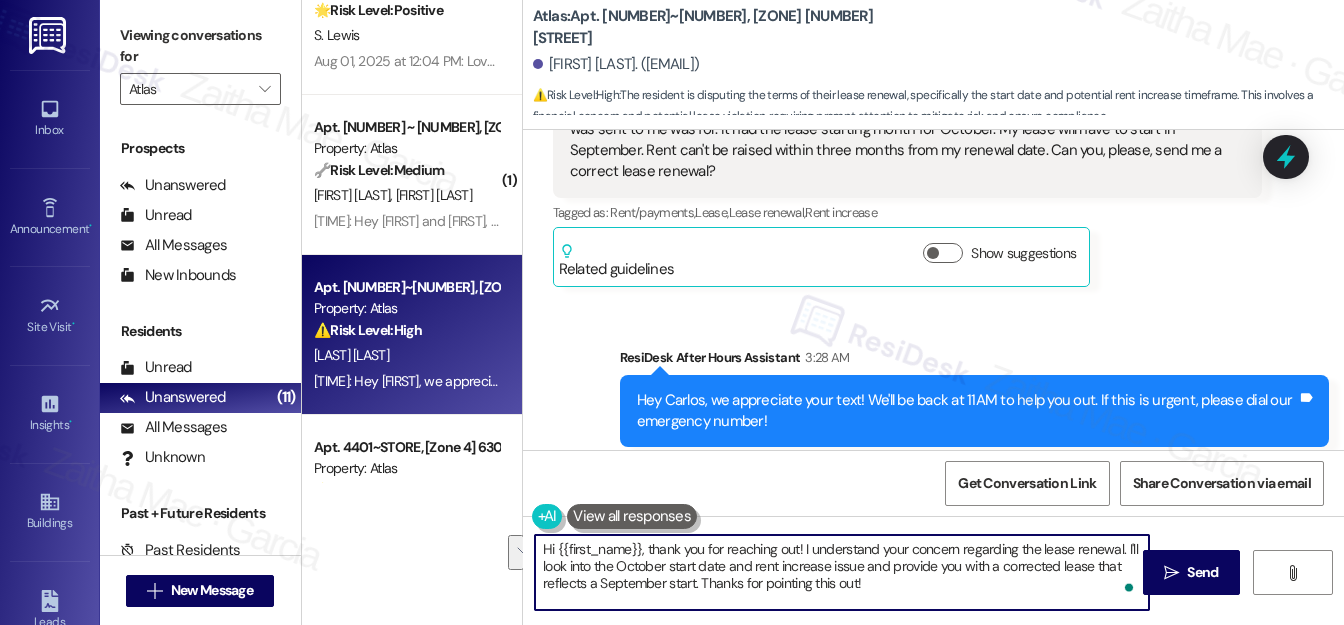 drag, startPoint x: 892, startPoint y: 567, endPoint x: 693, endPoint y: 583, distance: 199.64218 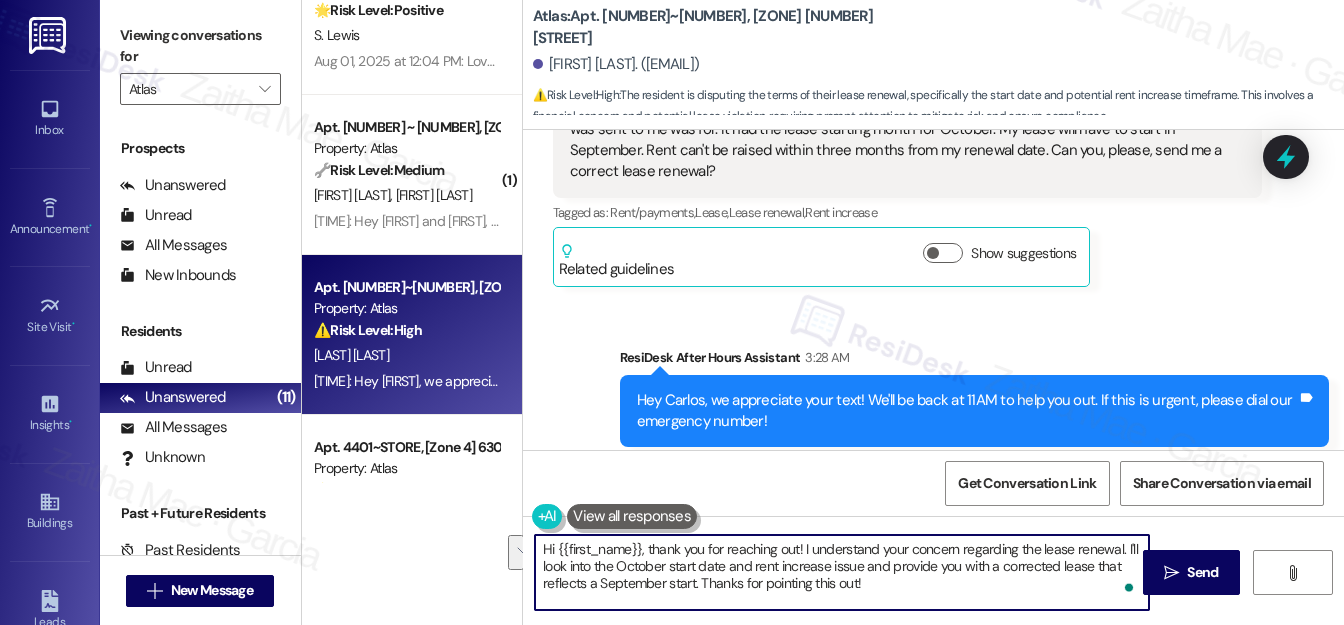 click on "Hi {{first_name}}, thank you for reaching out! I understand your concern regarding the lease renewal. I'll look into the October start date and rent increase issue and provide you with a corrected lease that reflects a September start. Thanks for pointing this out!" at bounding box center [842, 572] 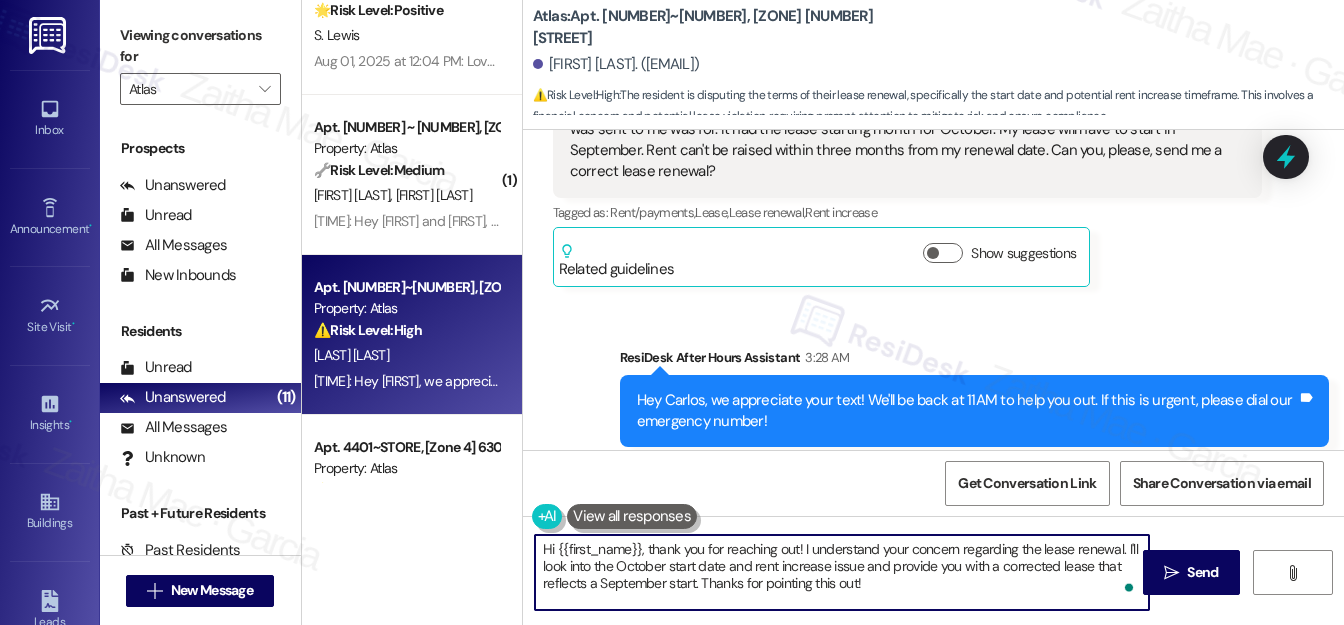 click on "Hi {{first_name}}, thank you for reaching out! I understand your concern regarding the lease renewal. I'll look into the October start date and rent increase issue and provide you with a corrected lease that reflects a September start. Thanks for pointing this out!" at bounding box center (842, 572) 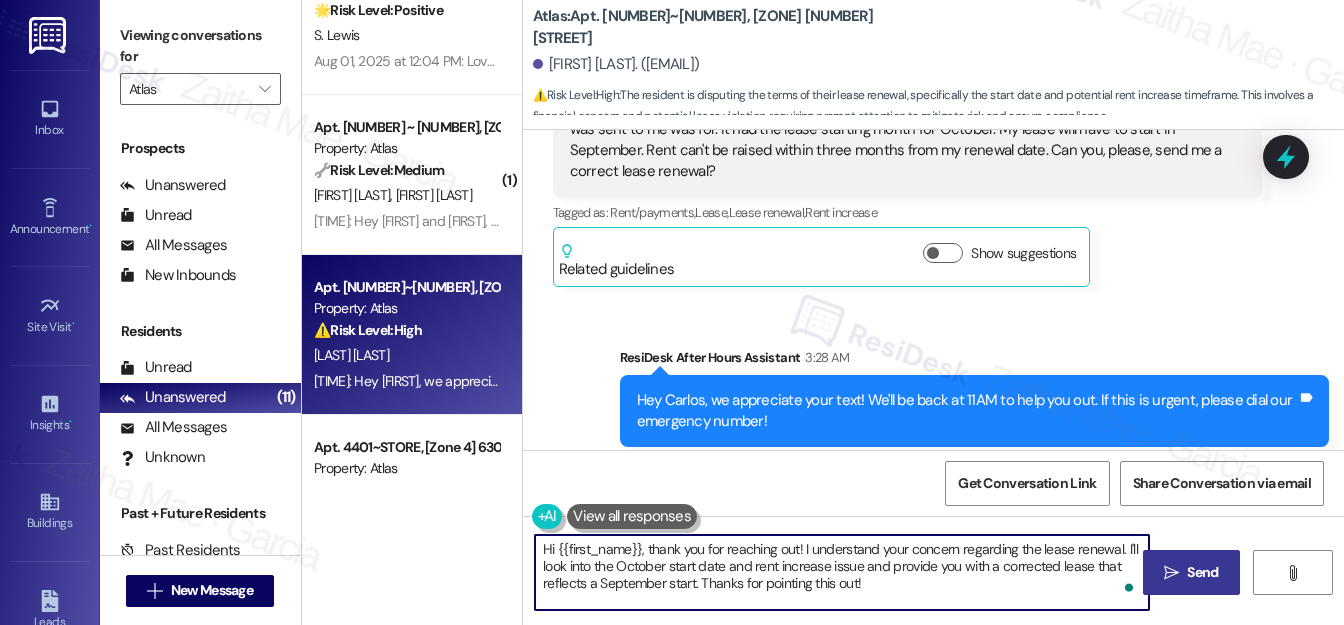 type on "Hi {{first_name}}, thank you for reaching out! I understand your concern regarding the lease renewal. I'll look into the October start date and rent increase issue and provide you with a corrected lease that reflects a September start. Thanks for pointing this out!" 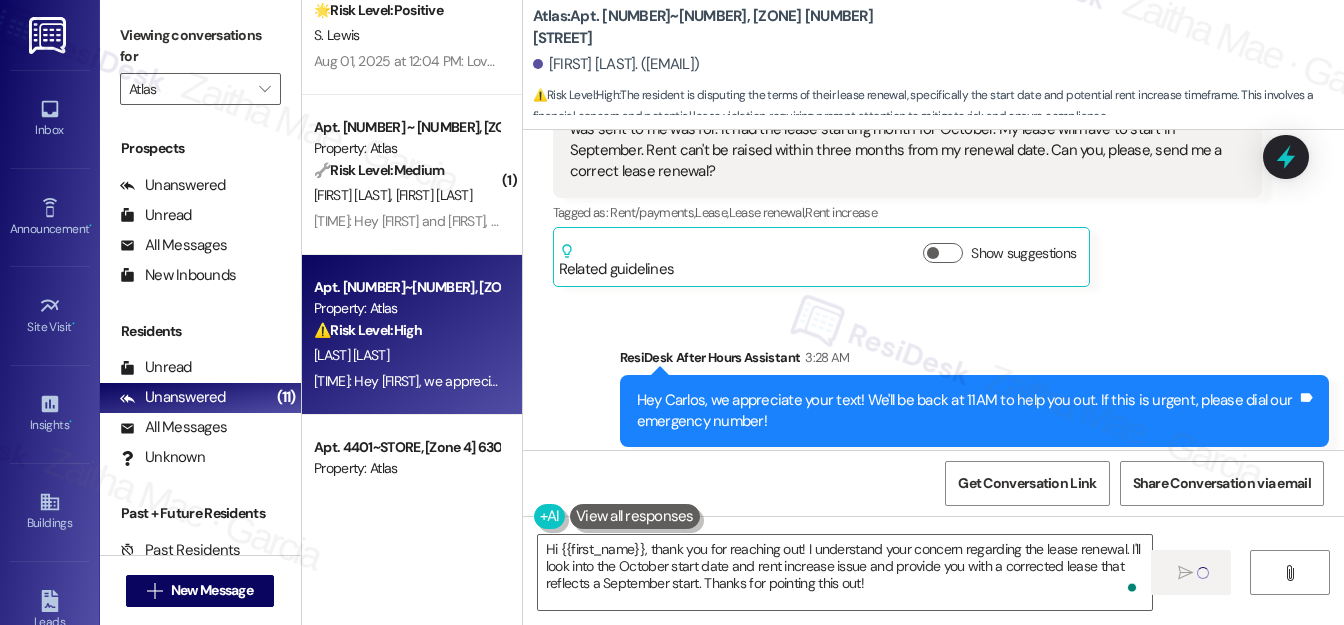 type 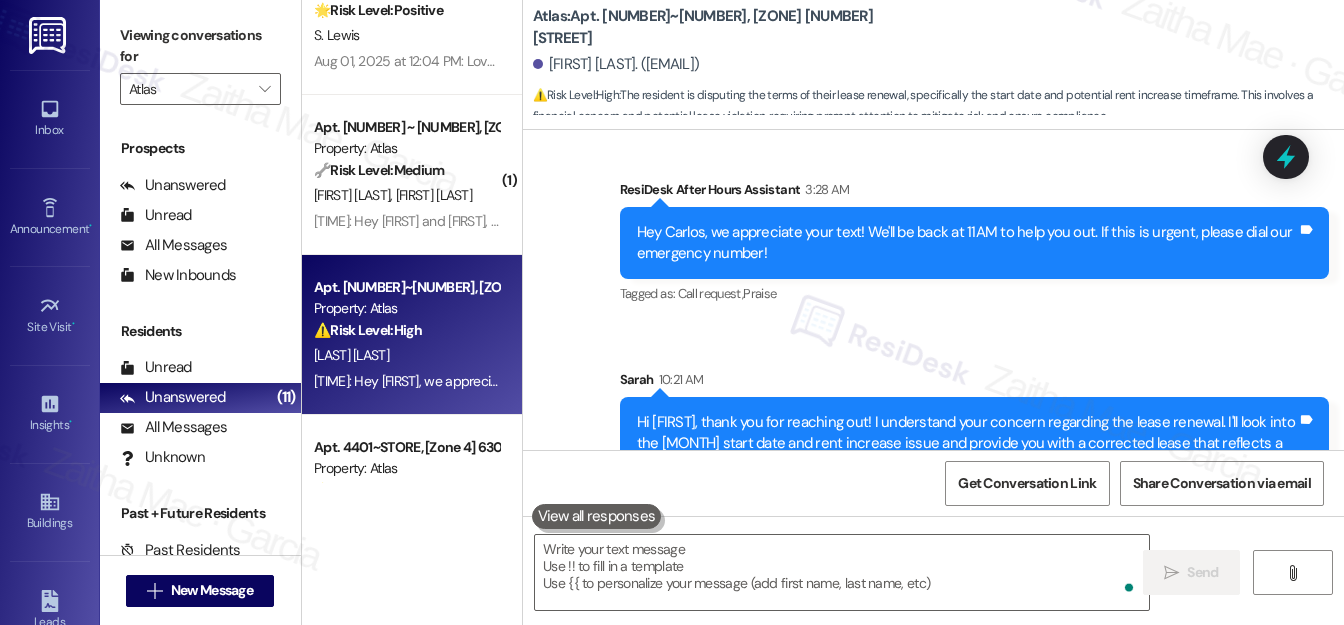 scroll, scrollTop: 6874, scrollLeft: 0, axis: vertical 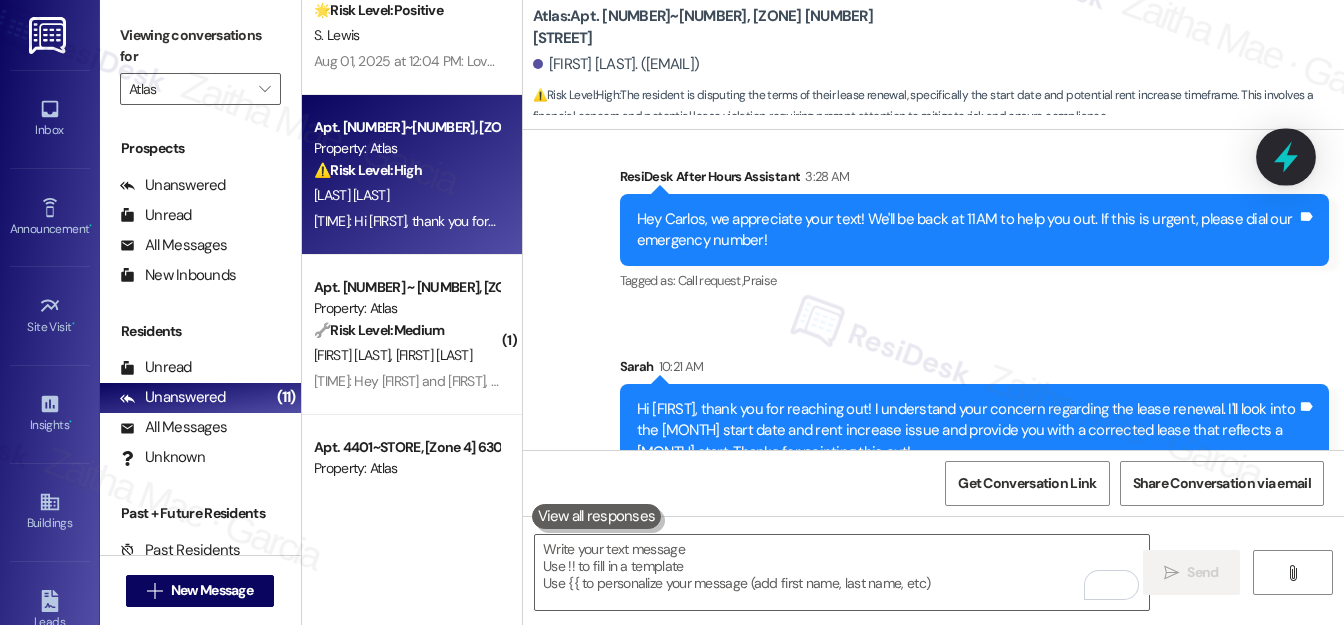 click 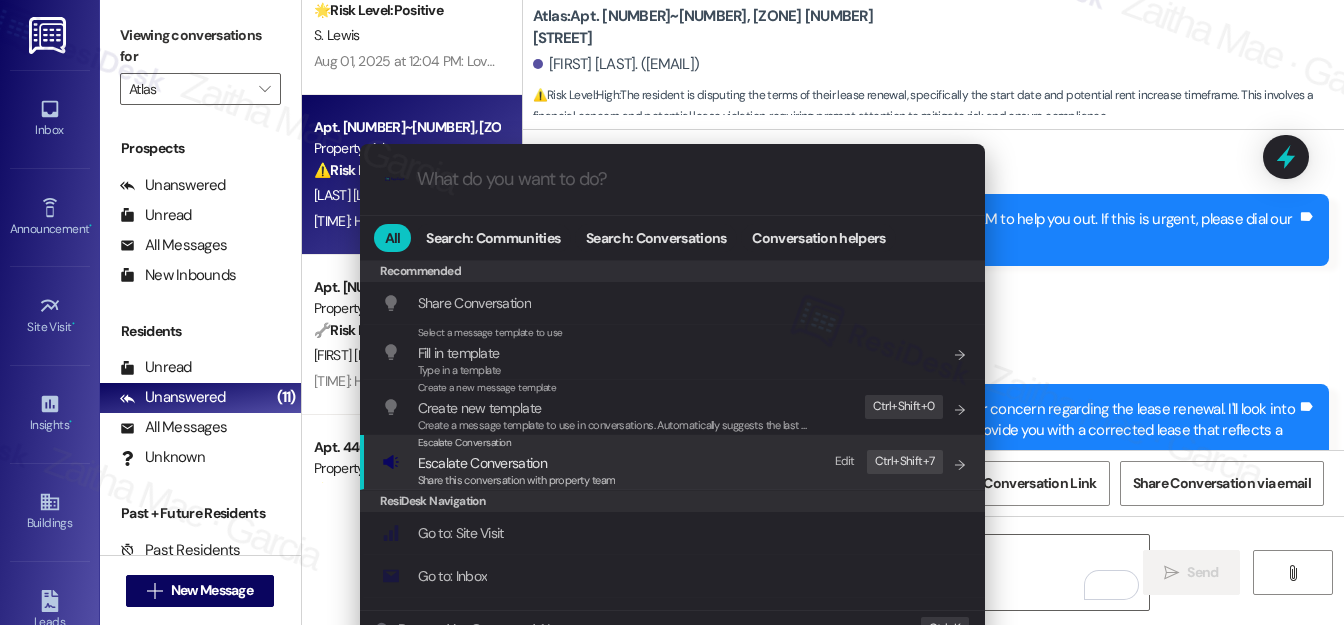 click on "Escalate Conversation" at bounding box center (482, 463) 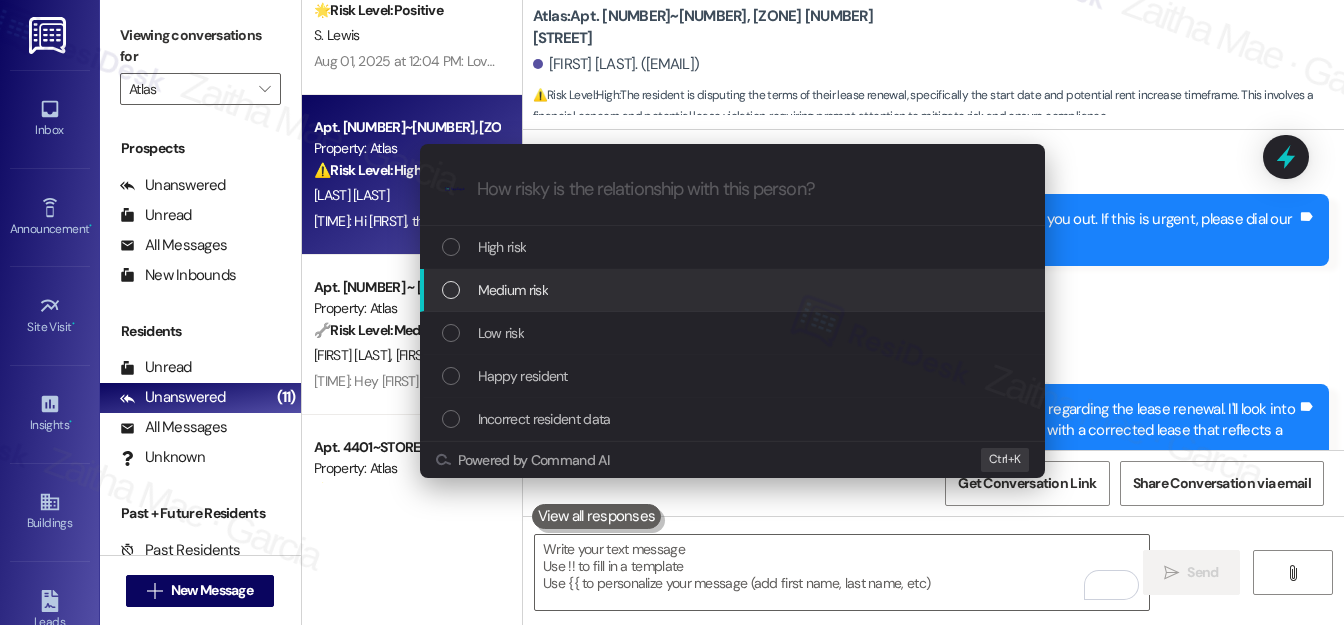 click on "Medium risk" at bounding box center [513, 290] 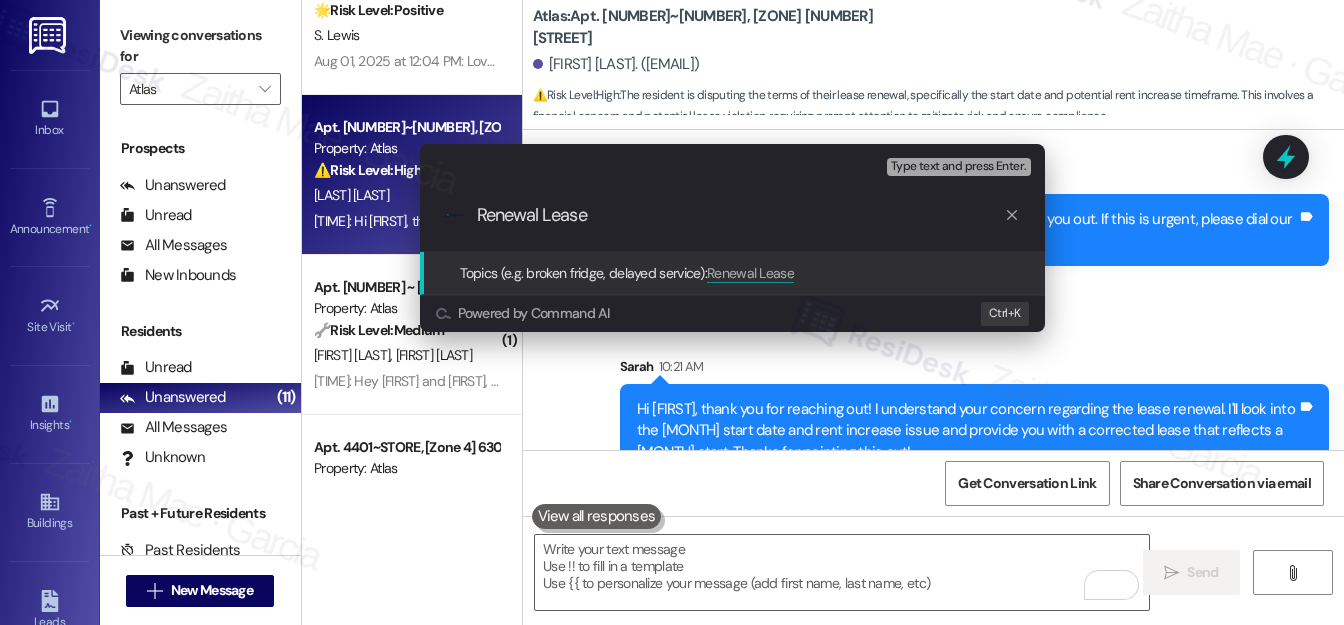 click on "Renewal Lease" at bounding box center [740, 215] 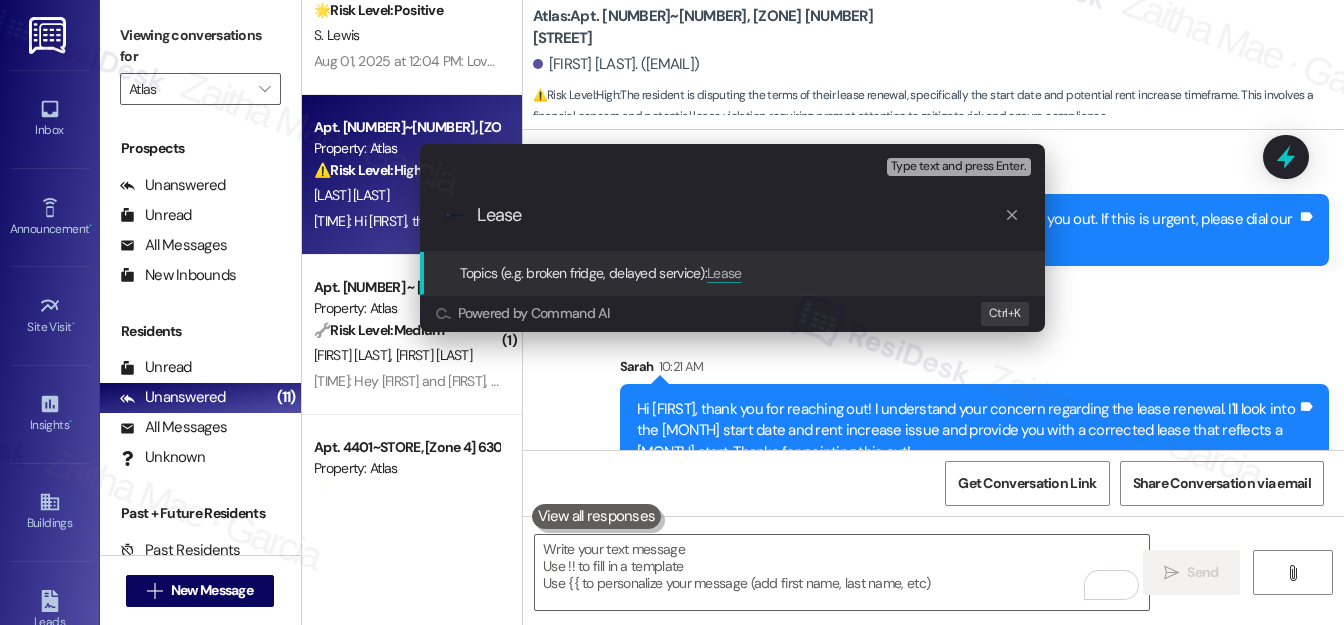 paste on "Renewal" 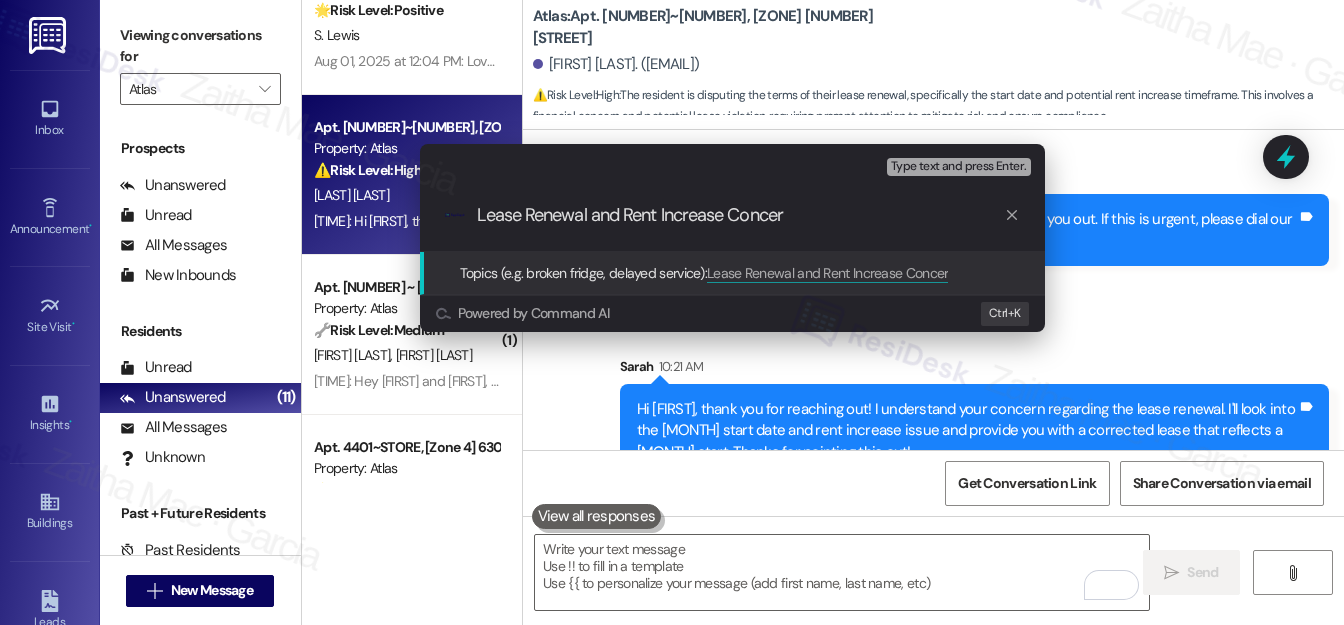 type on "Lease Renewal and Rent Increase Concern" 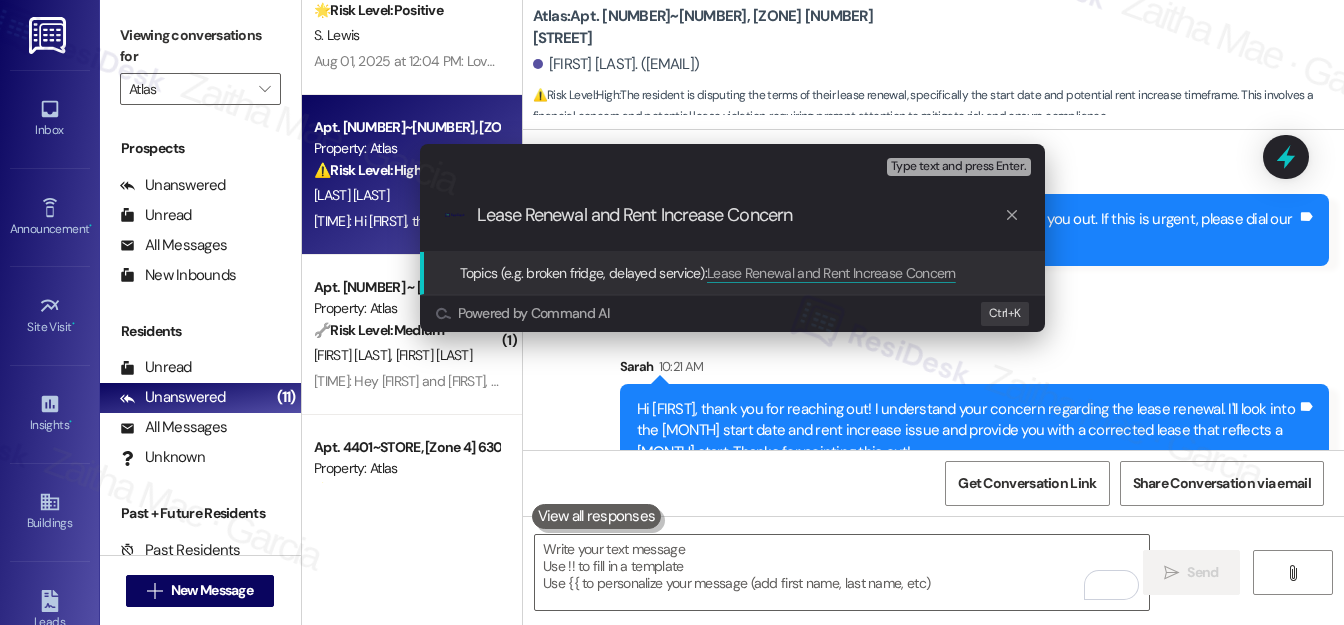 type 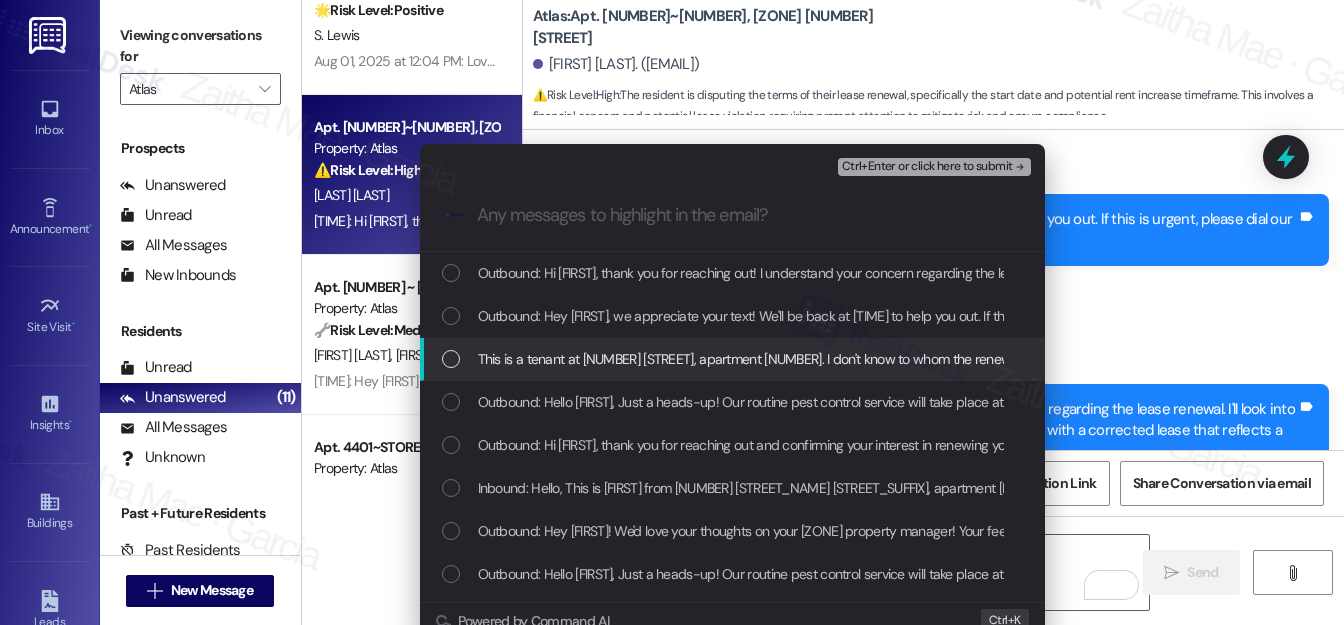 click on "Inbound: This is a tenant at 6314 south Troy street, apartment 210. I don't know to whom the renewal lease that was sent to me was for. It had the lease starting month for October. My lease will have to start in September. Rent can't be raised within three months from my renewal date. Can you, please, send me a correct lease renewal?" at bounding box center [734, 359] 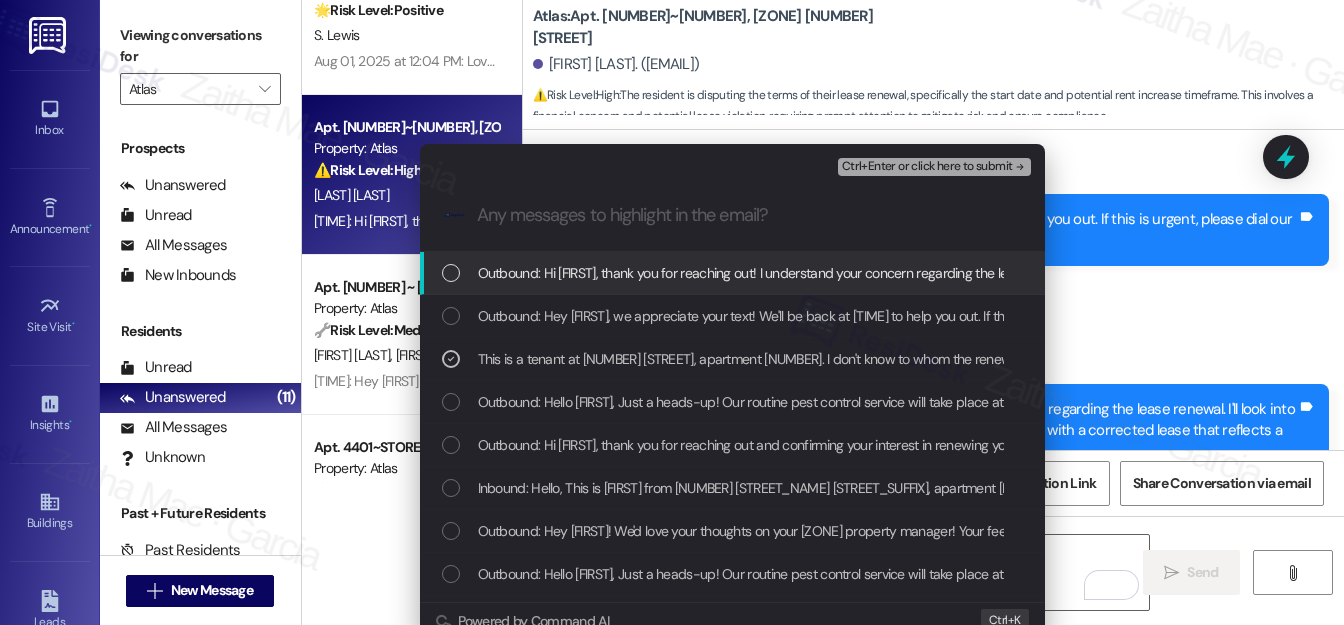 click on "Ctrl+Enter or click here to submit" at bounding box center [927, 167] 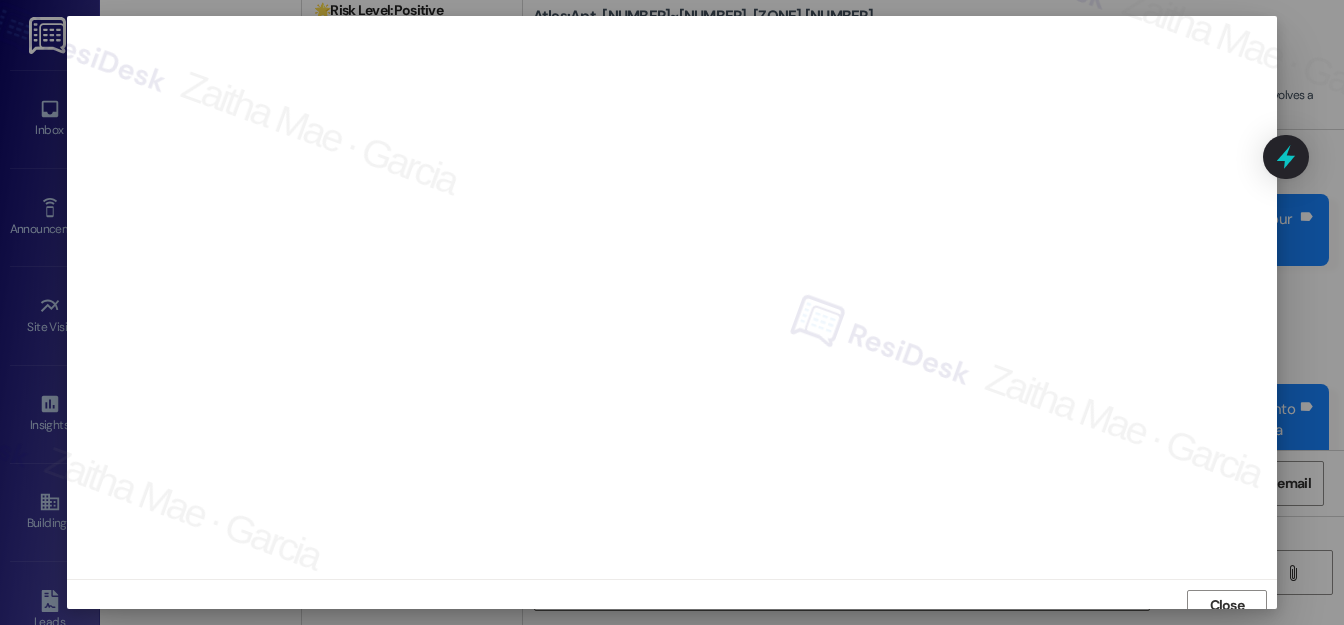 scroll, scrollTop: 12, scrollLeft: 0, axis: vertical 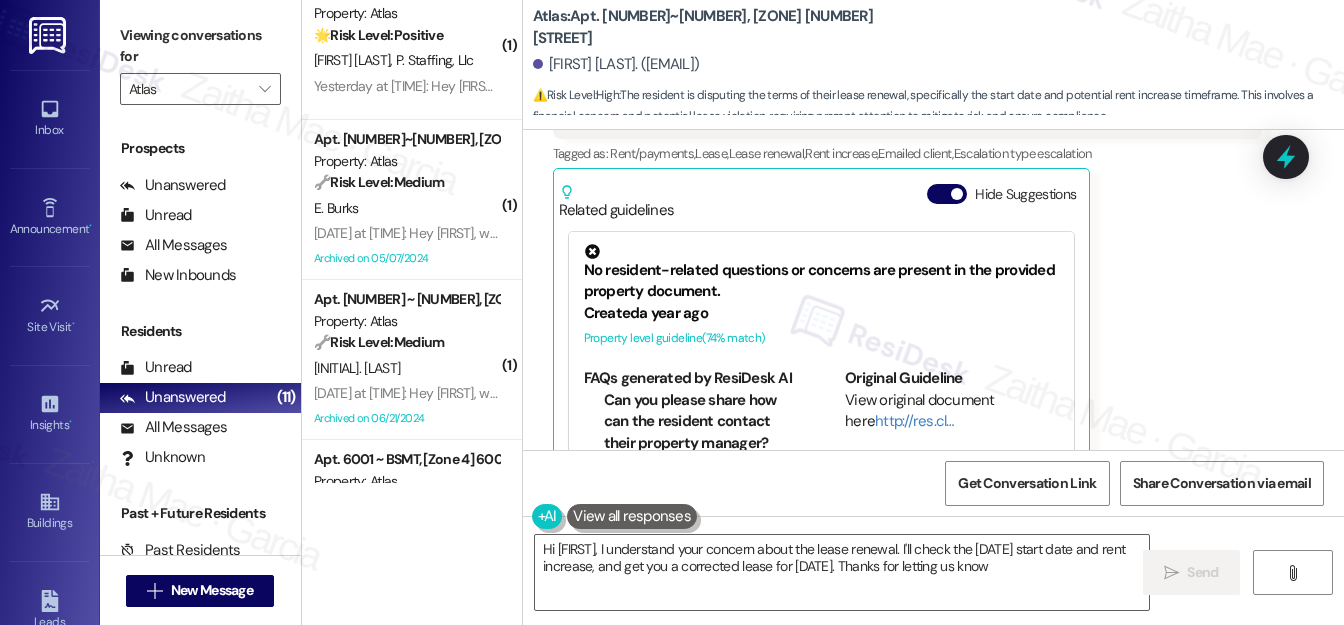 type on "Hi Carlos, I understand your concern about the lease renewal. I'll check the October start date and rent increase, and get you a corrected lease for September. Thanks for letting us know!" 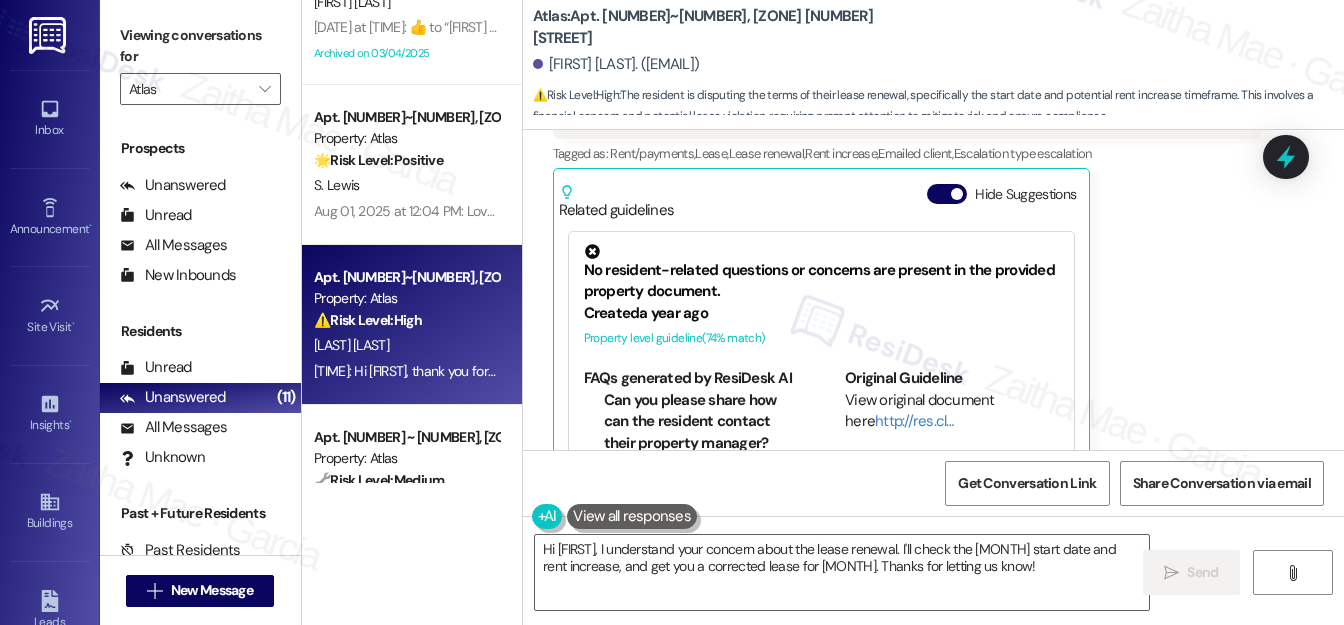 scroll, scrollTop: 363, scrollLeft: 0, axis: vertical 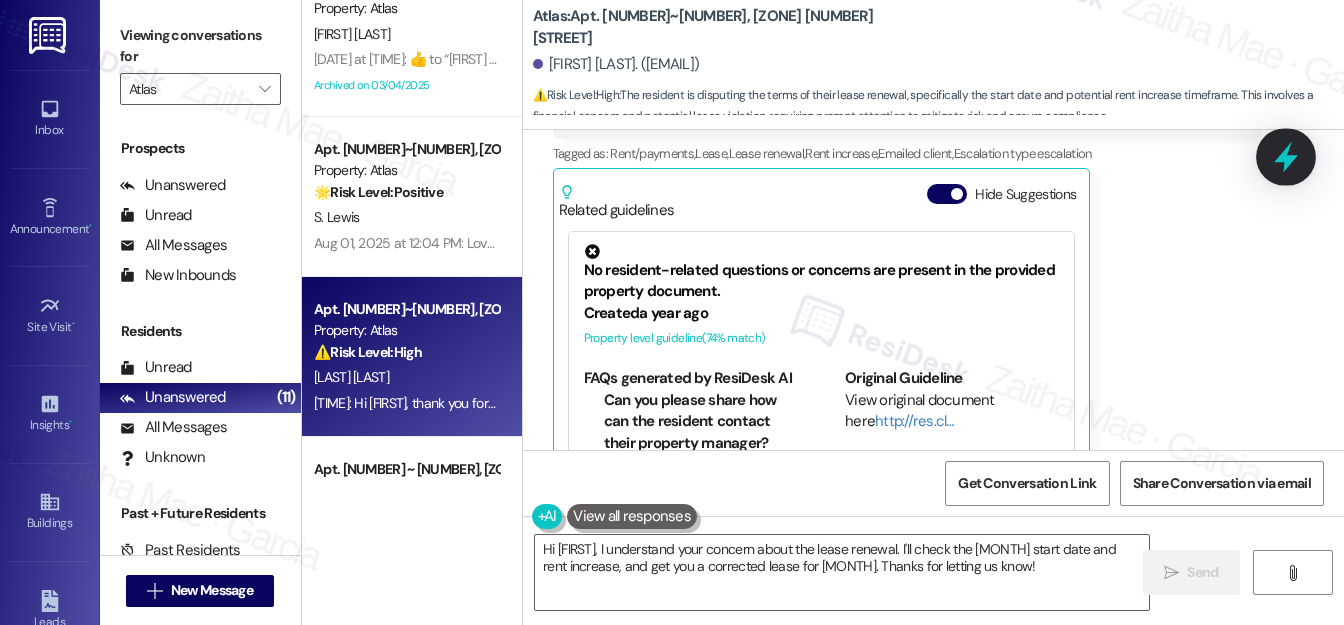click 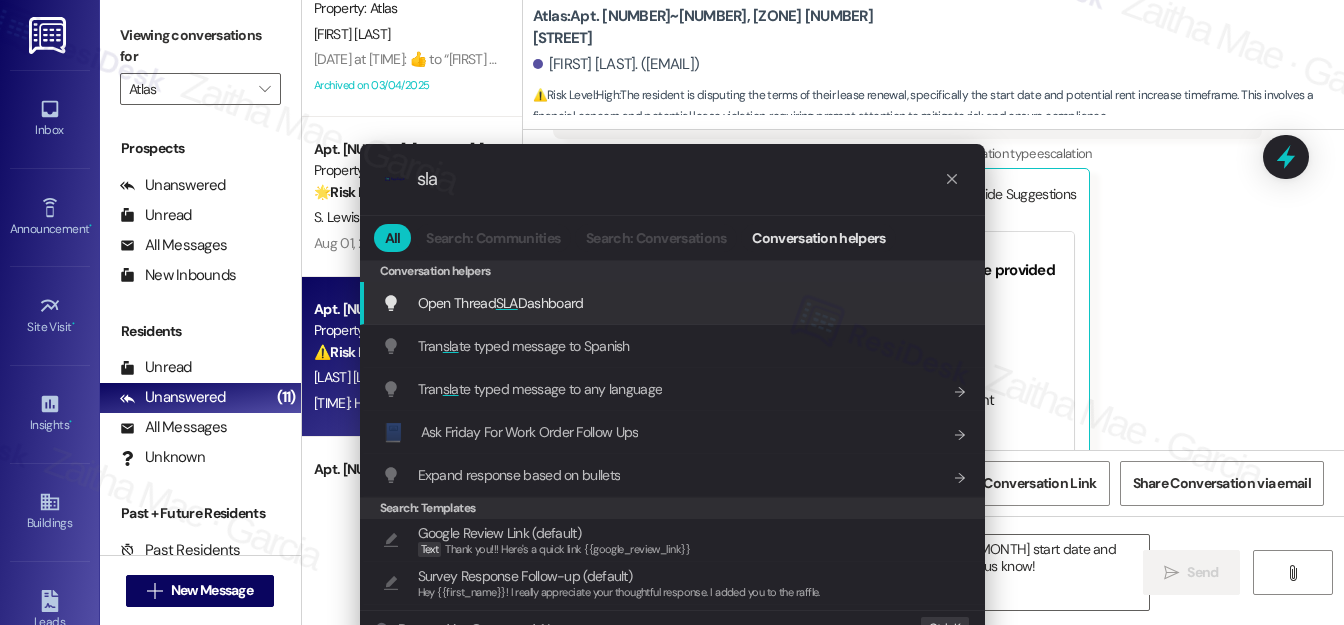 type on "sla" 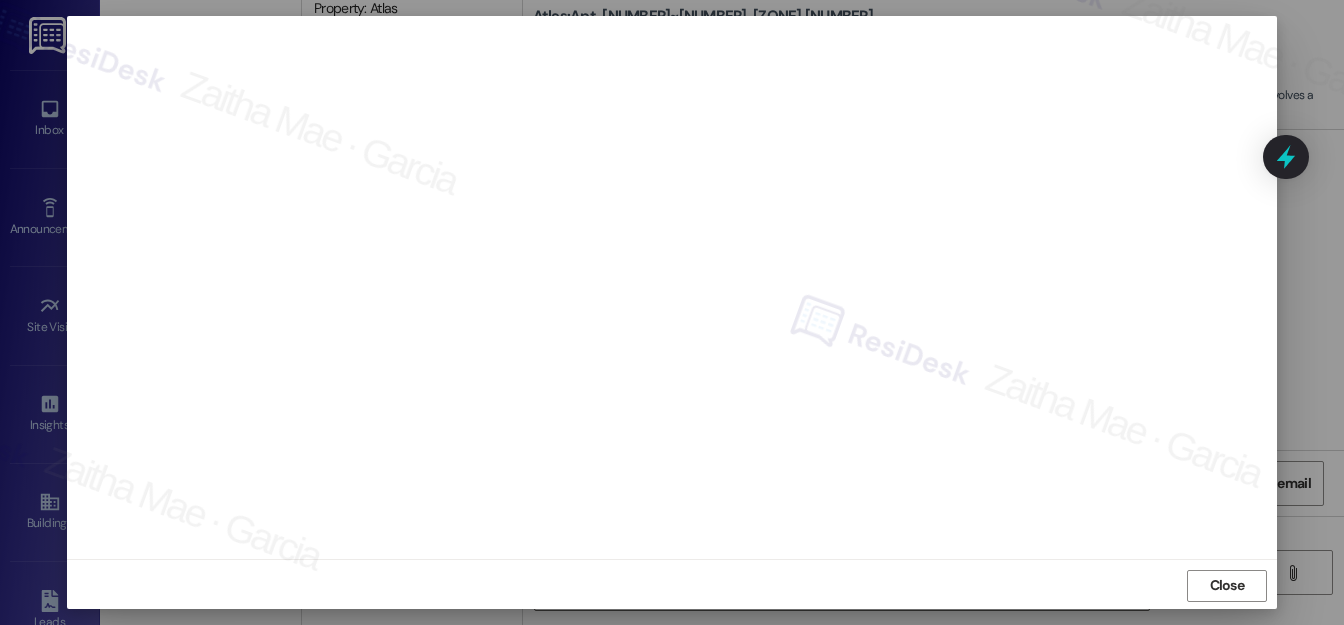 scroll, scrollTop: 22, scrollLeft: 0, axis: vertical 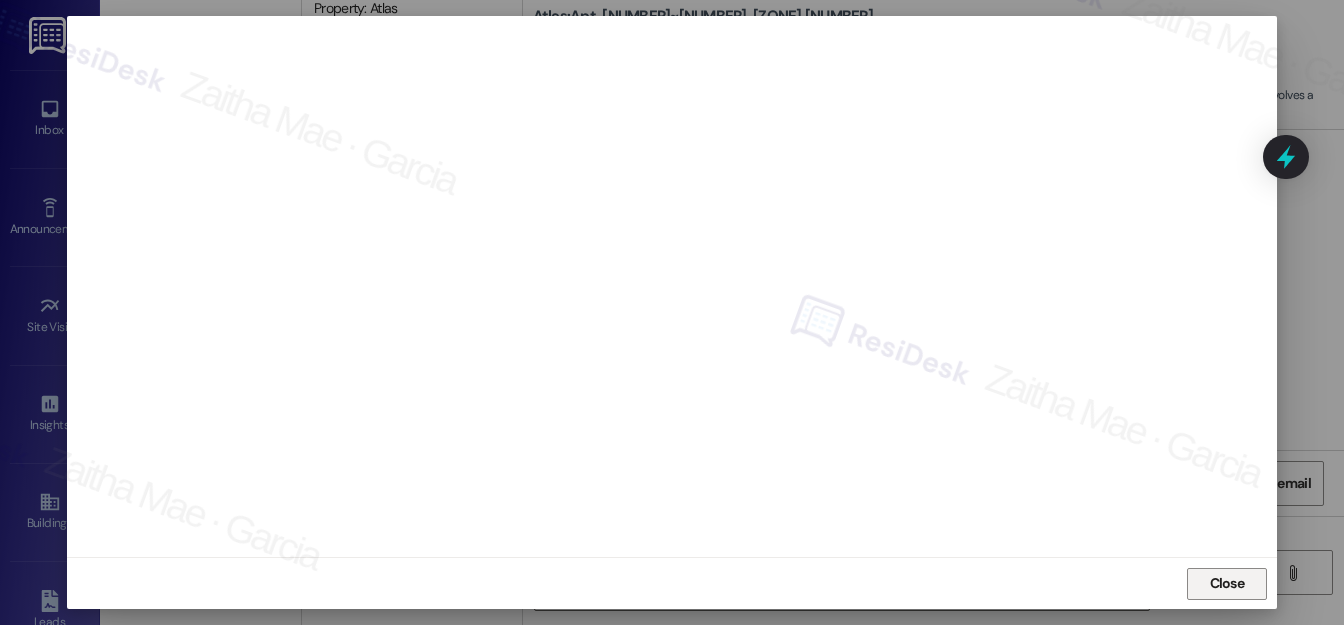 click on "Close" at bounding box center (1227, 583) 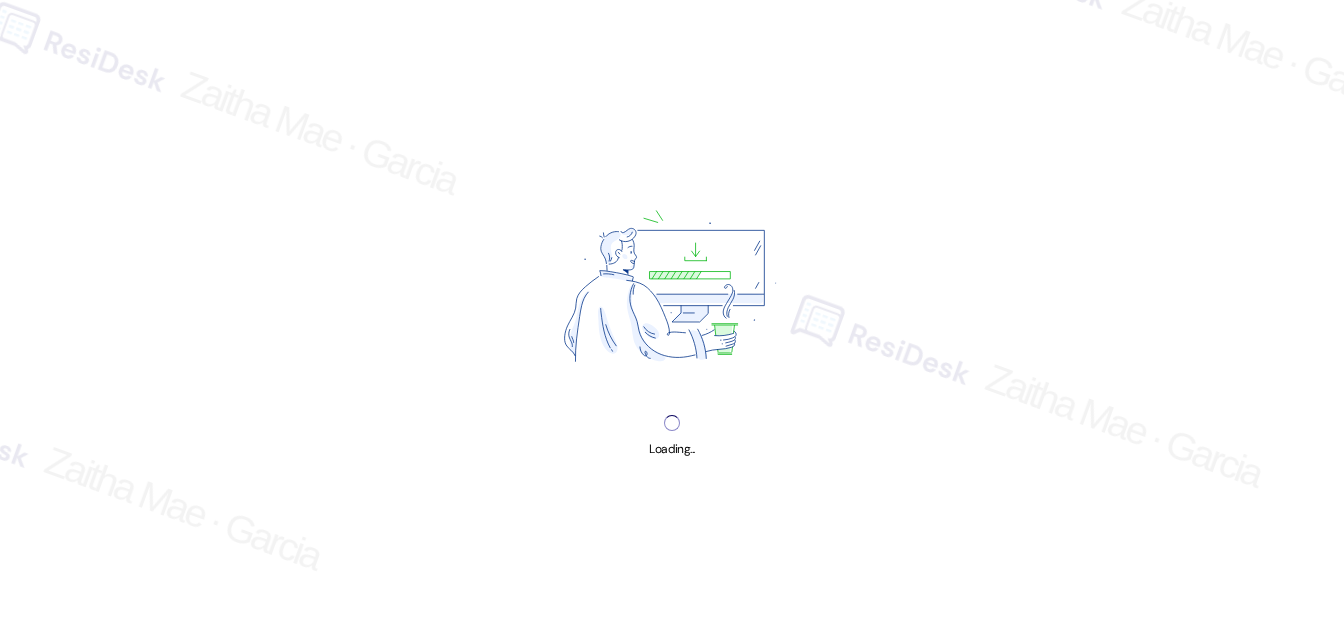 scroll, scrollTop: 0, scrollLeft: 0, axis: both 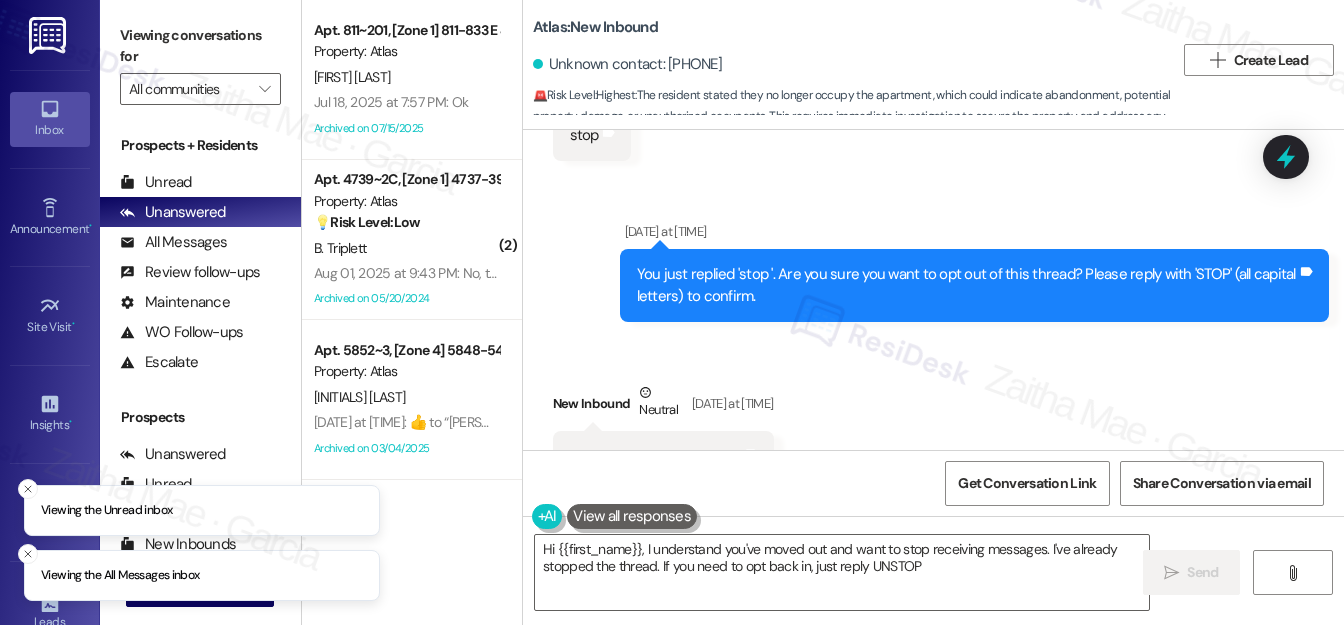 type on "Hi {{first_name}}, I understand you've moved out and want to stop receiving messages. I've already stopped the thread. If you need to opt back in, just reply UNSTOP." 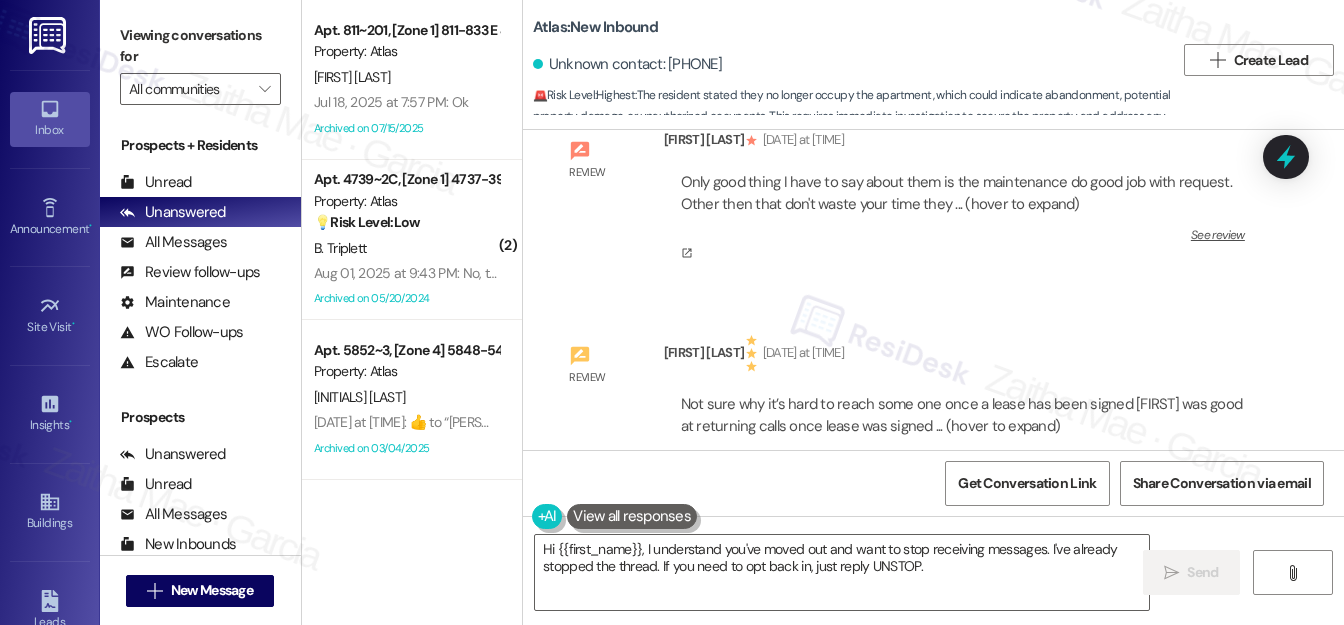 scroll, scrollTop: 118437, scrollLeft: 0, axis: vertical 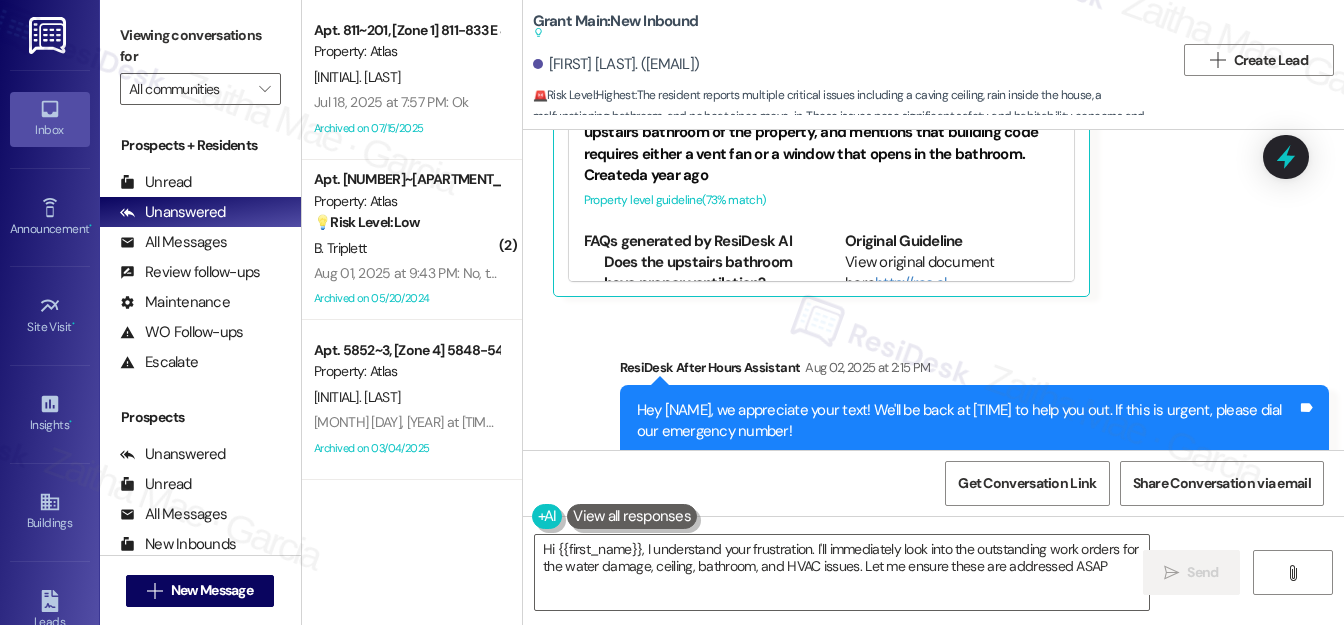 type on "Hi {{first_name}}, I understand your frustration. I'll immediately look into the outstanding work orders for the water damage, ceiling, bathroom, and HVAC issues. Let me ensure these are addressed ASAP." 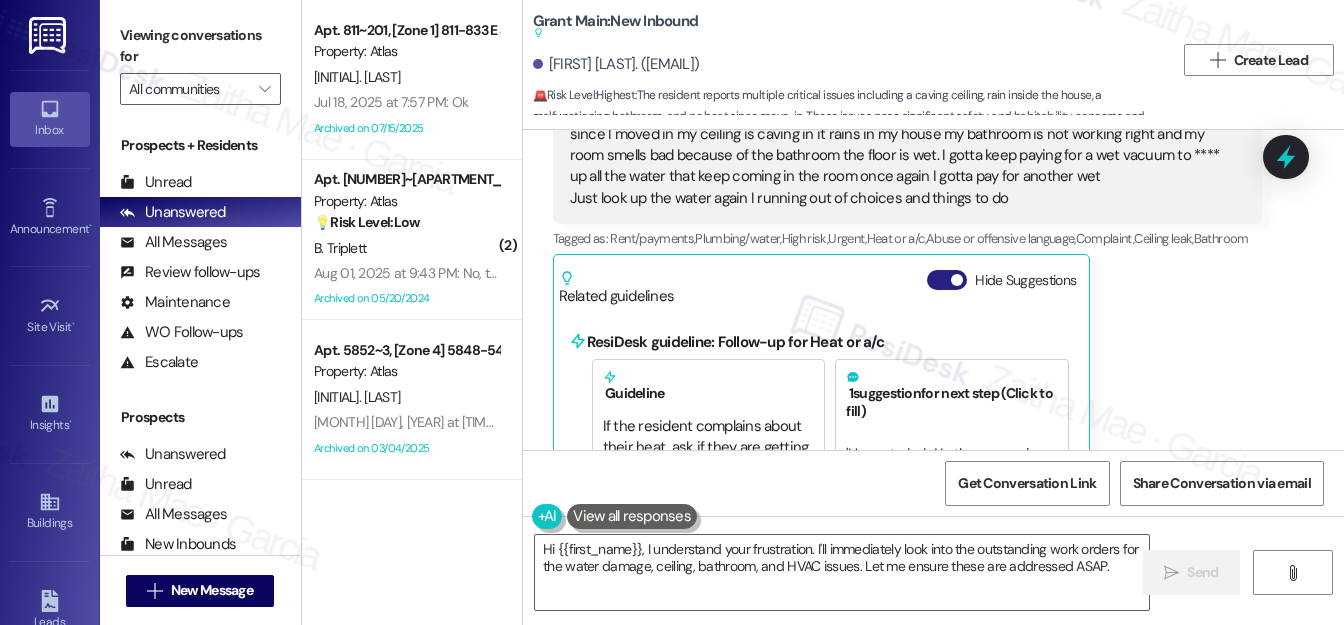scroll, scrollTop: 12644, scrollLeft: 0, axis: vertical 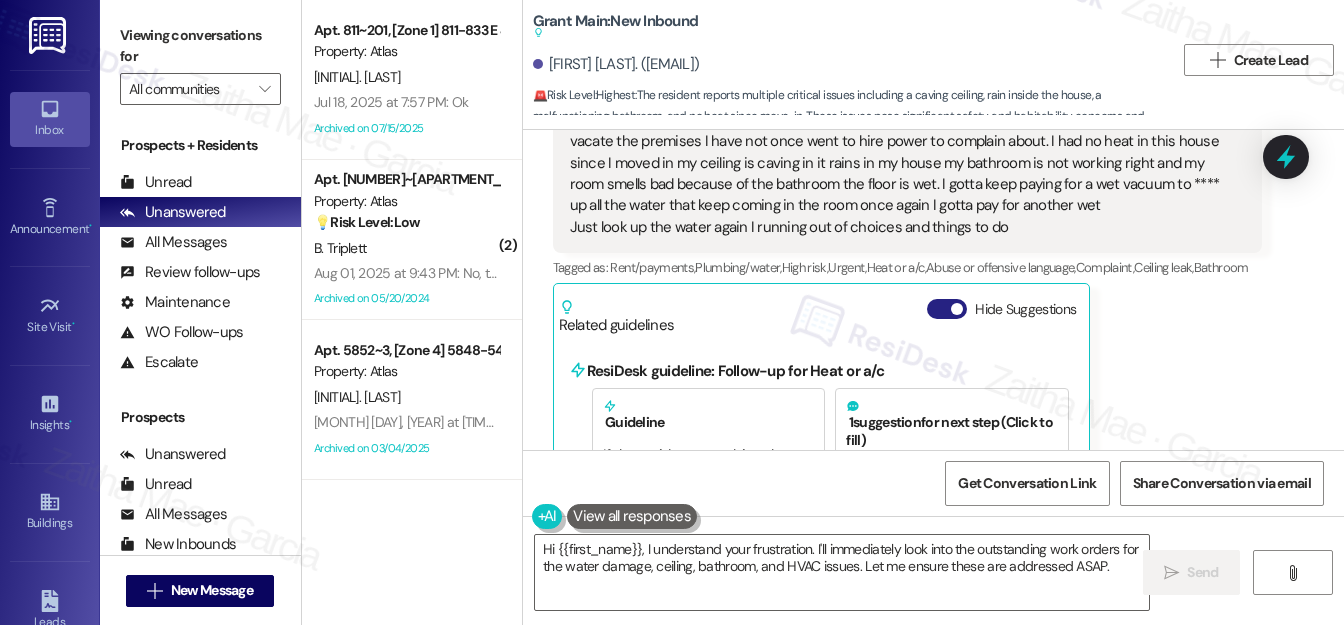 click on "Hide Suggestions" at bounding box center [947, 309] 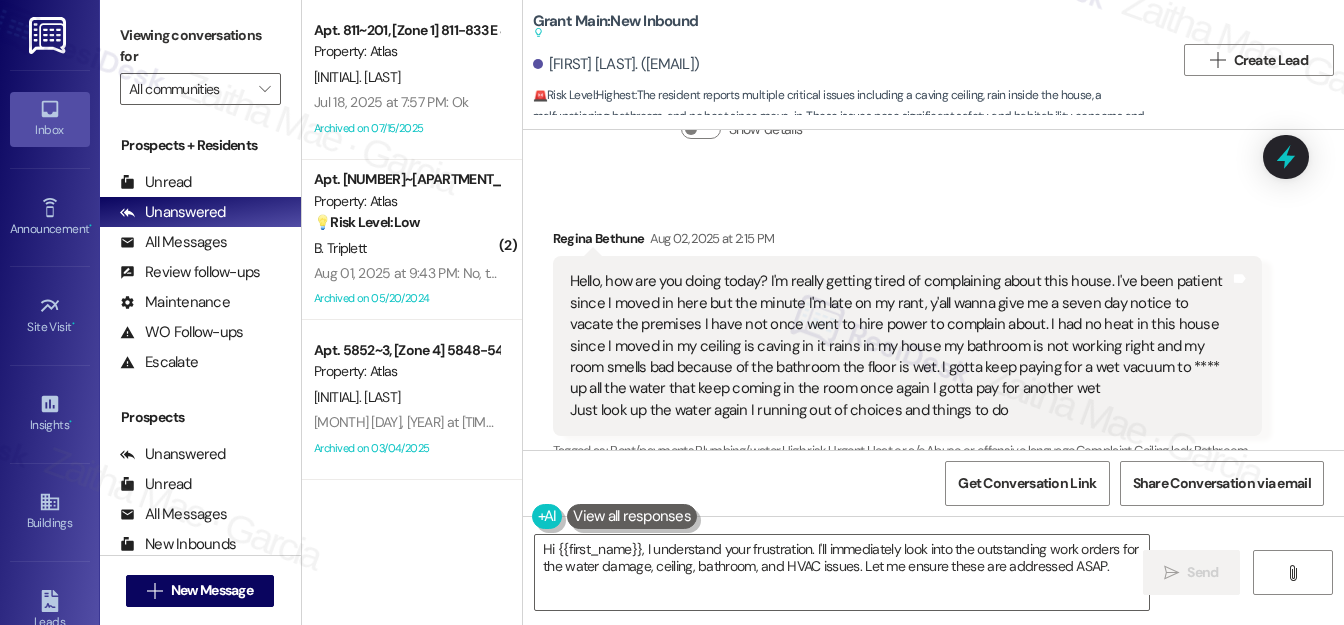 scroll, scrollTop: 12462, scrollLeft: 0, axis: vertical 